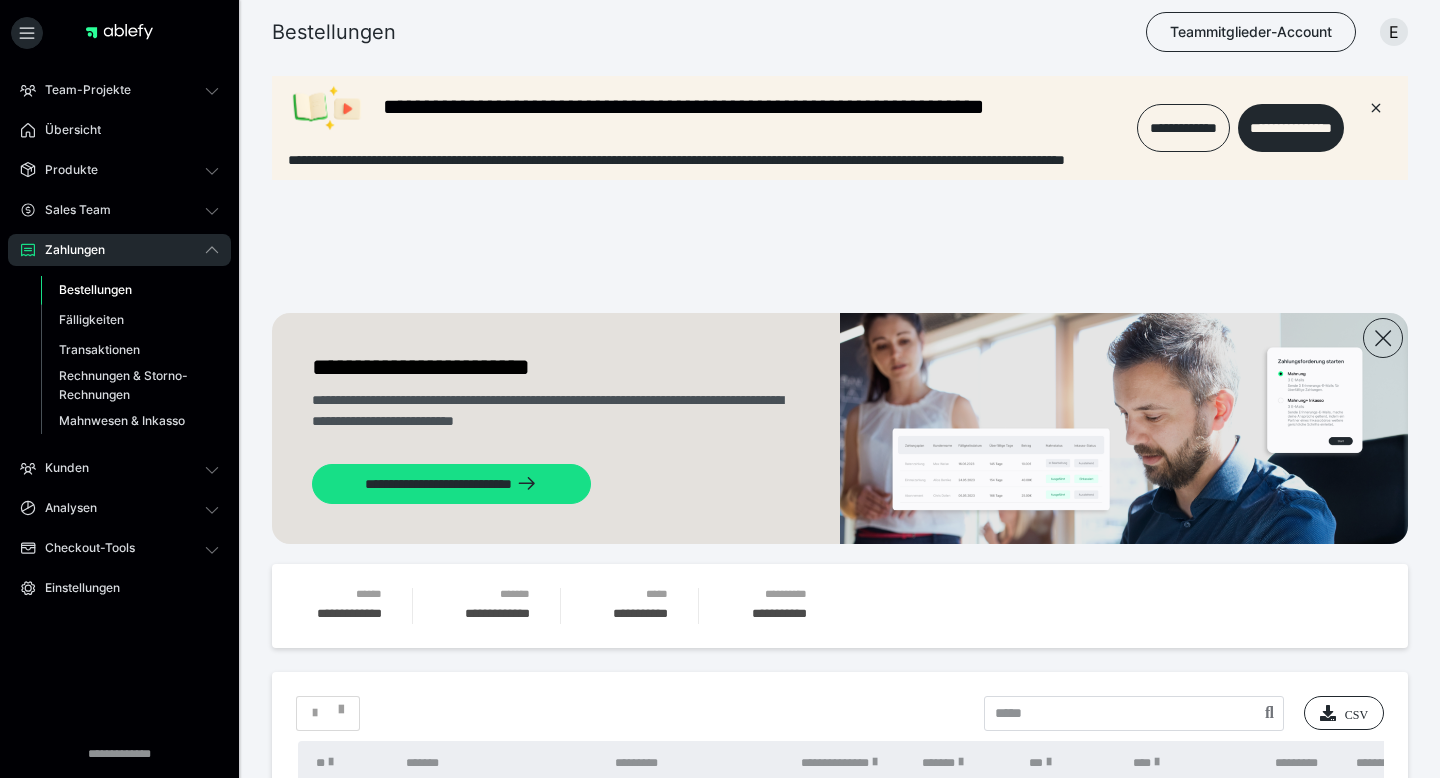 scroll, scrollTop: 0, scrollLeft: 0, axis: both 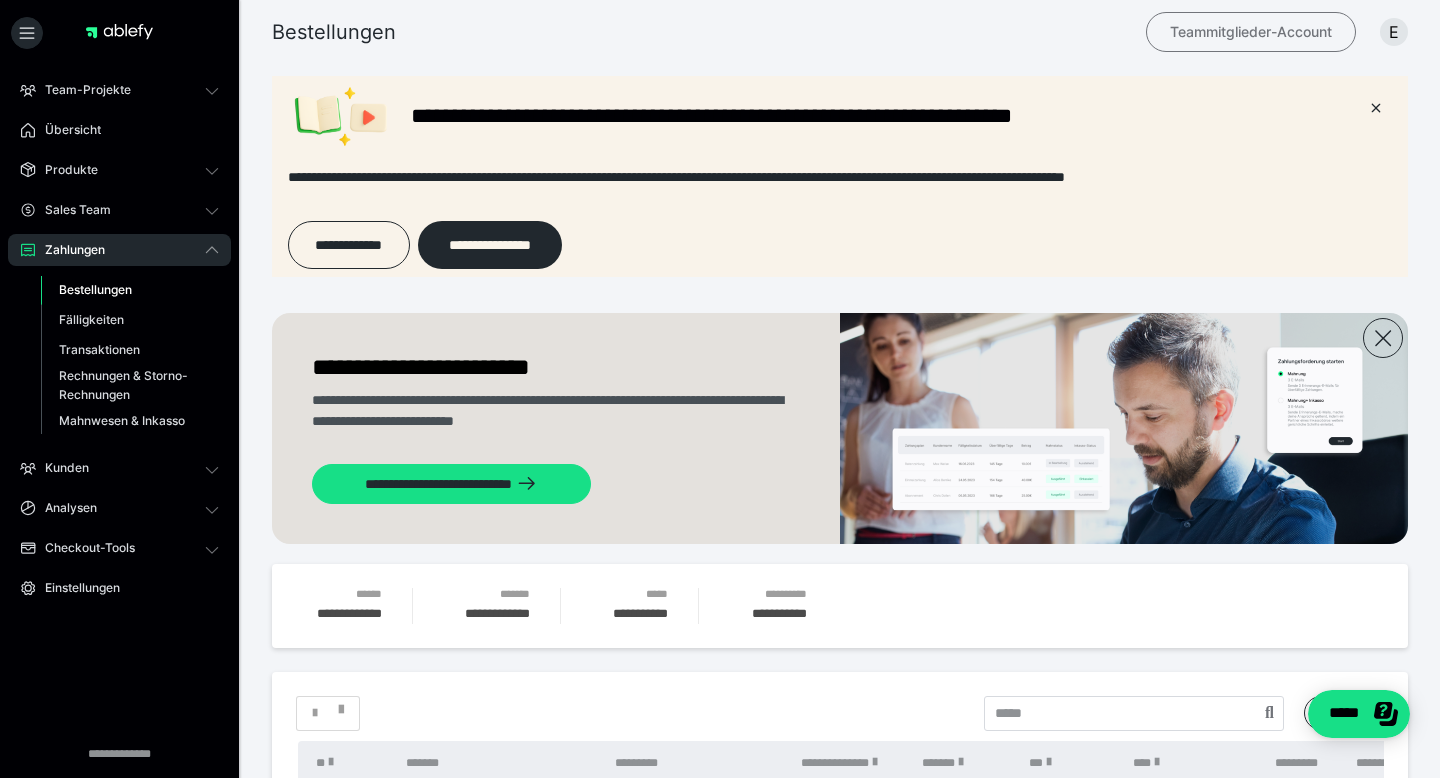 click on "Teammitglieder-Account" at bounding box center (1251, 32) 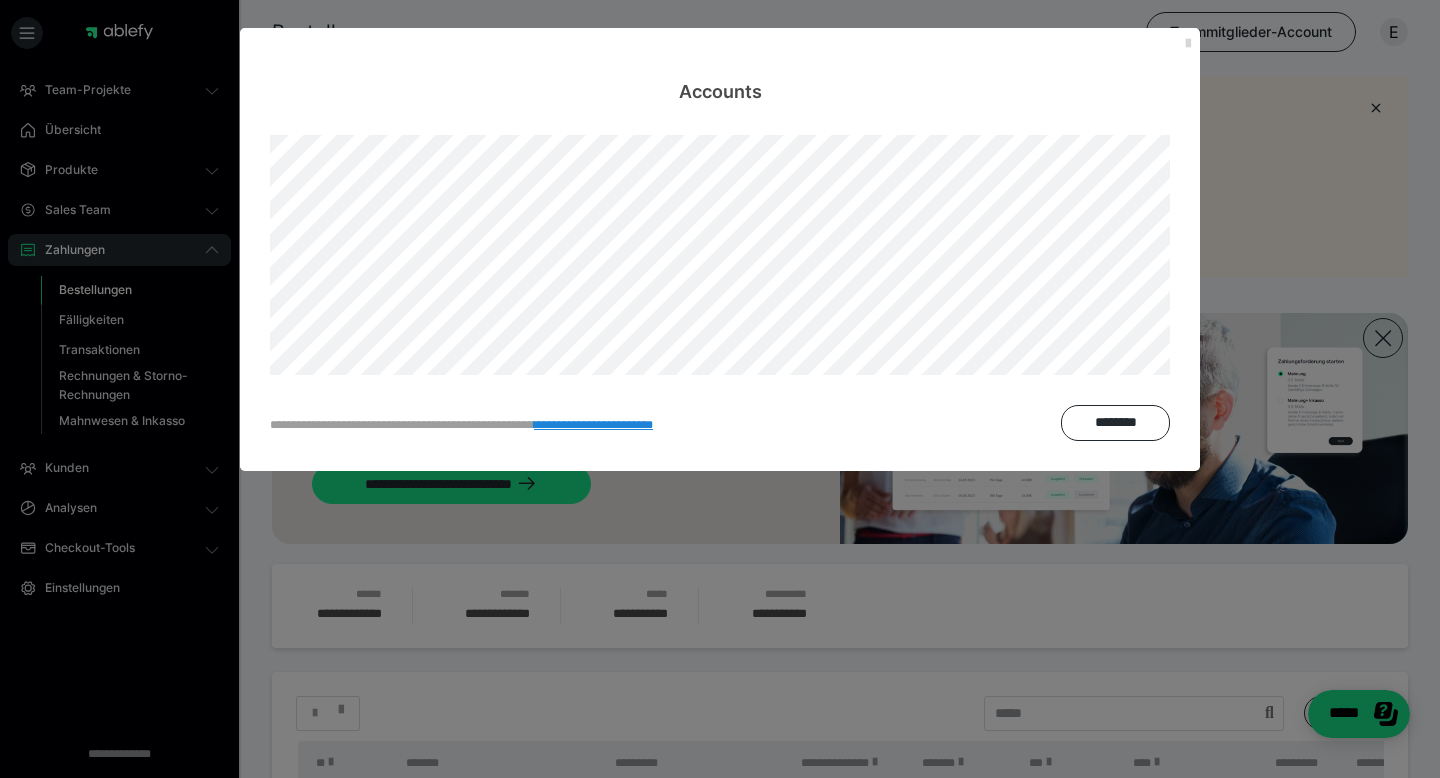 click at bounding box center [1188, 44] 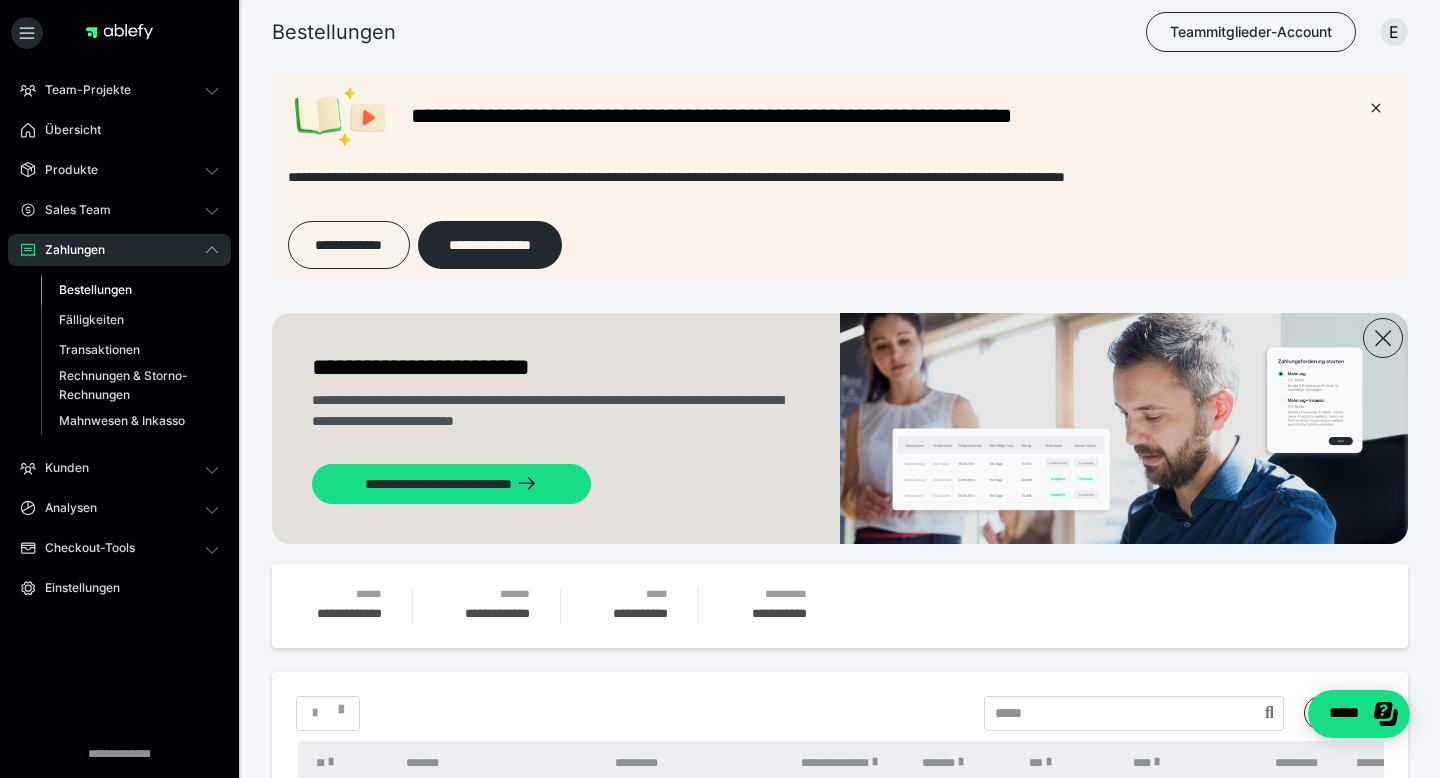 click on "Bestellungen" at bounding box center (95, 289) 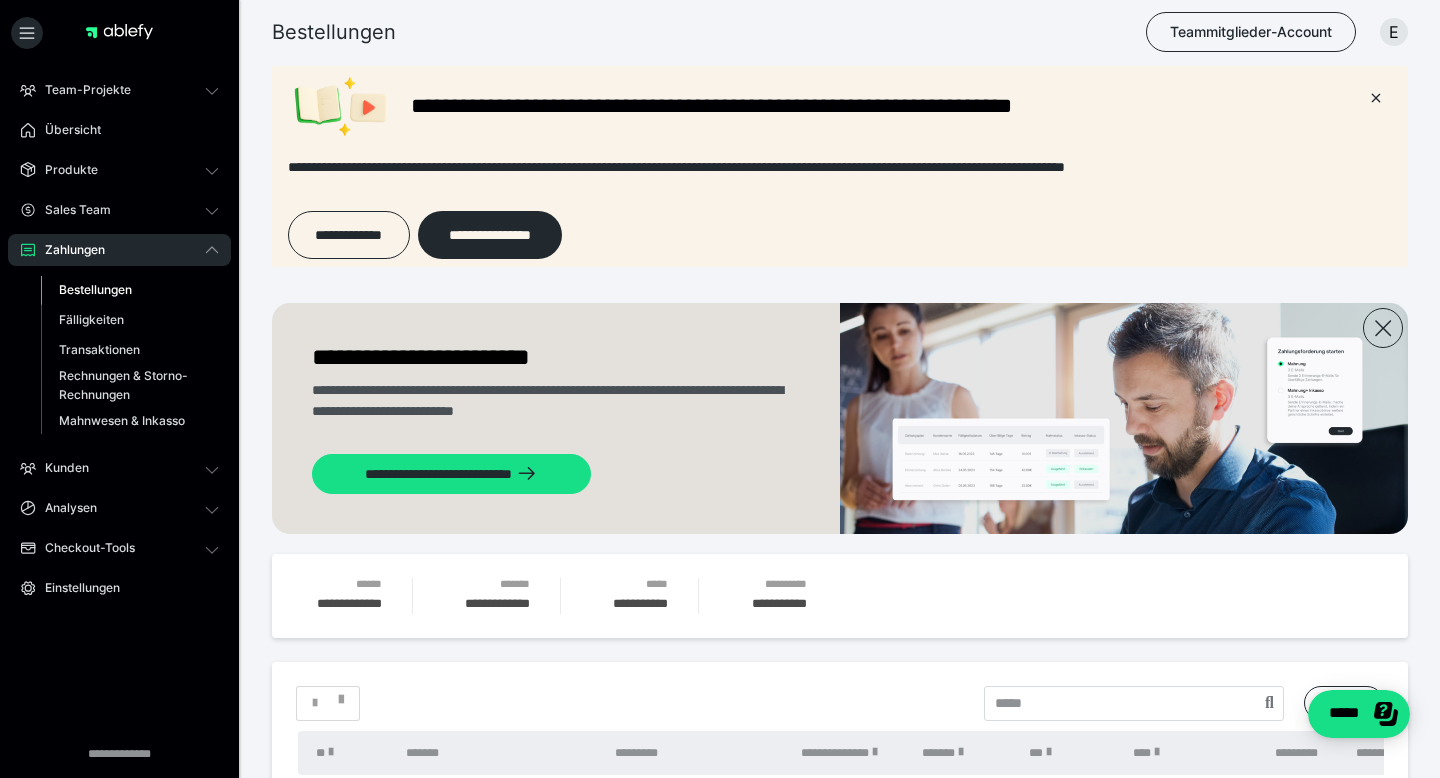 scroll, scrollTop: 0, scrollLeft: 0, axis: both 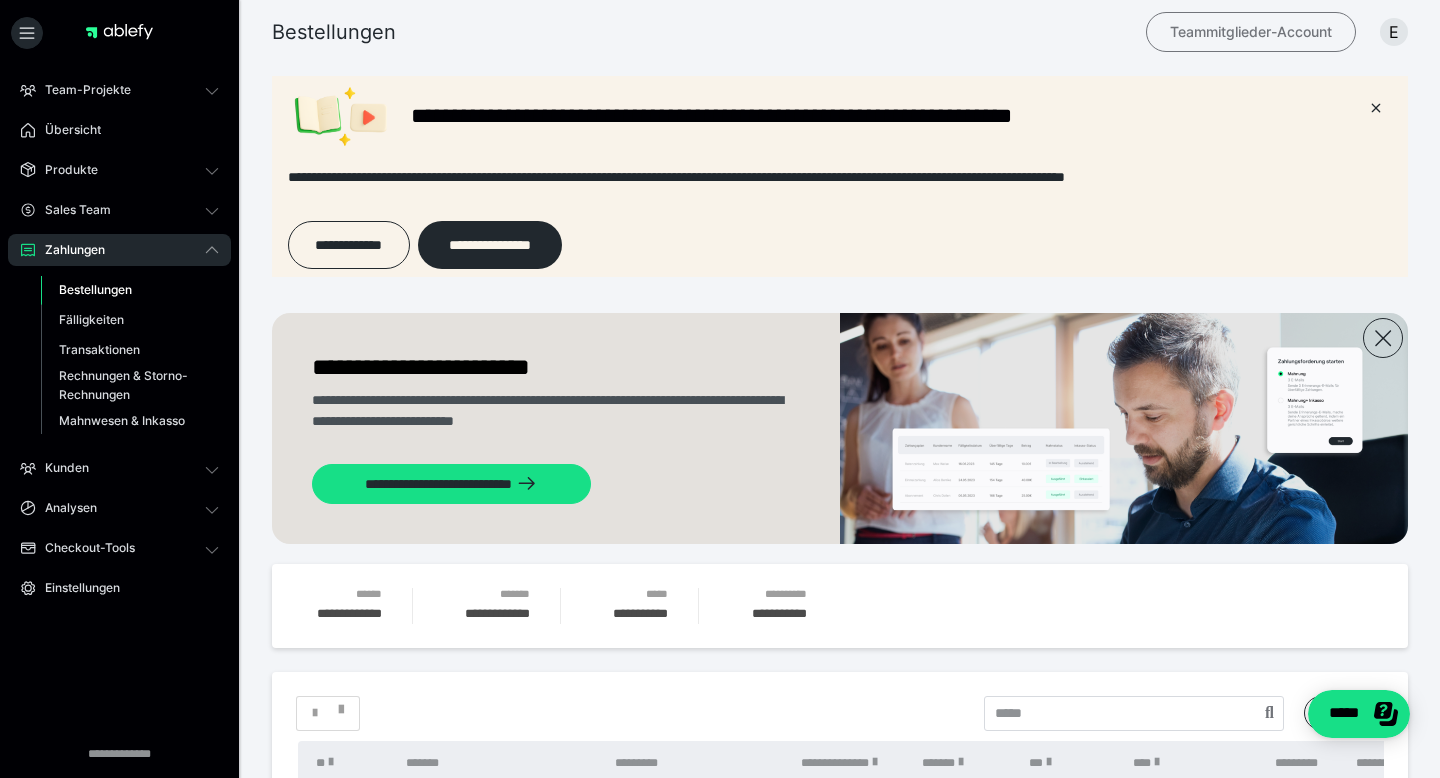 click on "Teammitglieder-Account" at bounding box center (1251, 32) 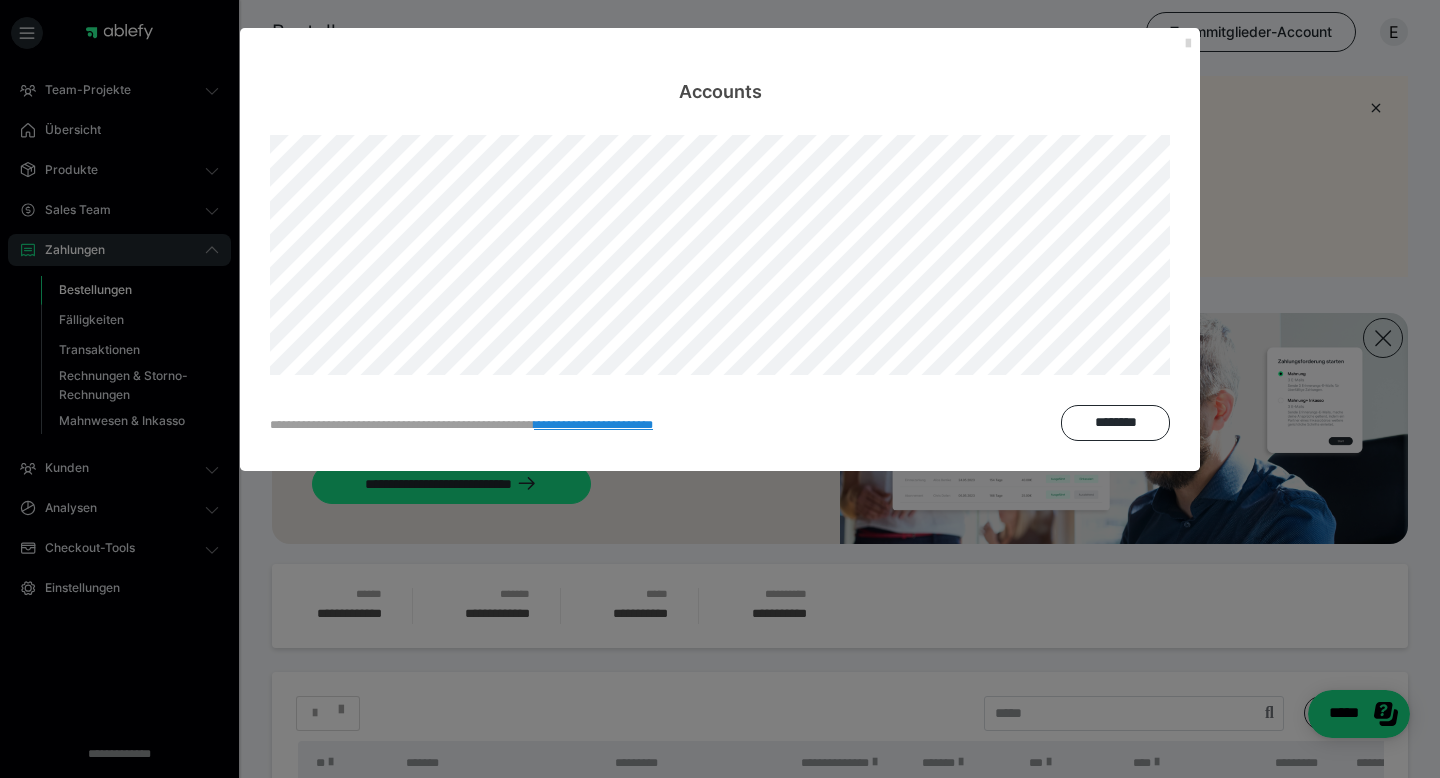click at bounding box center [1188, 44] 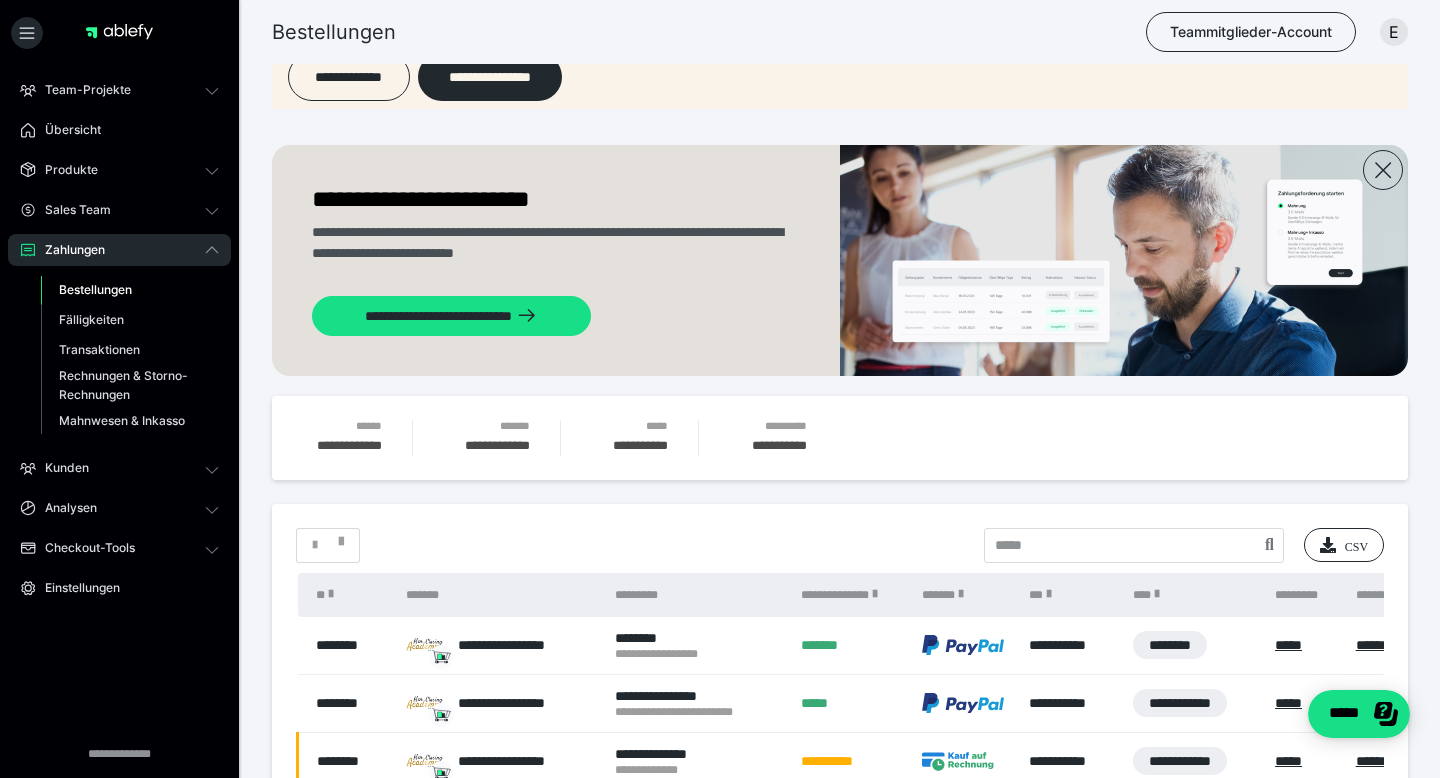 scroll, scrollTop: 170, scrollLeft: 0, axis: vertical 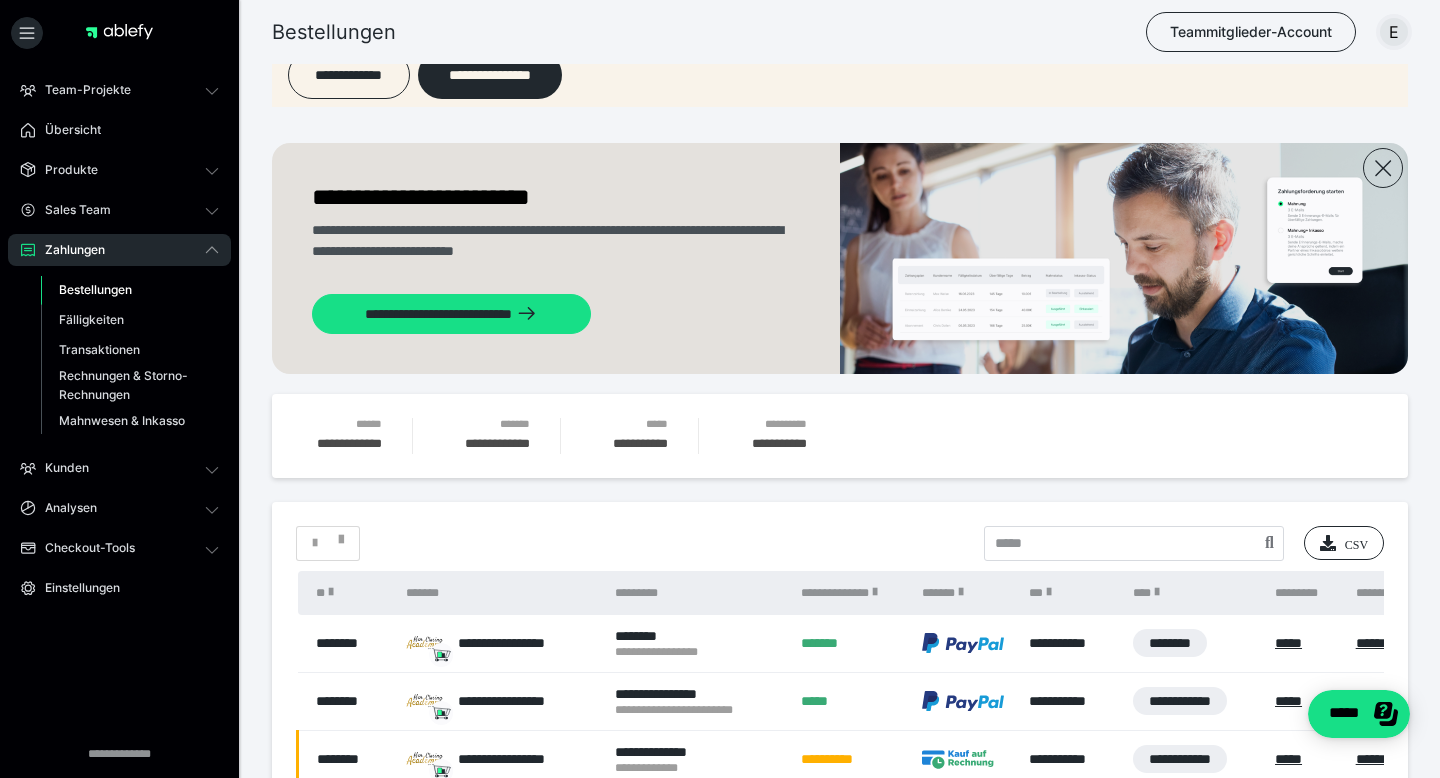 click on "E" at bounding box center [1394, 32] 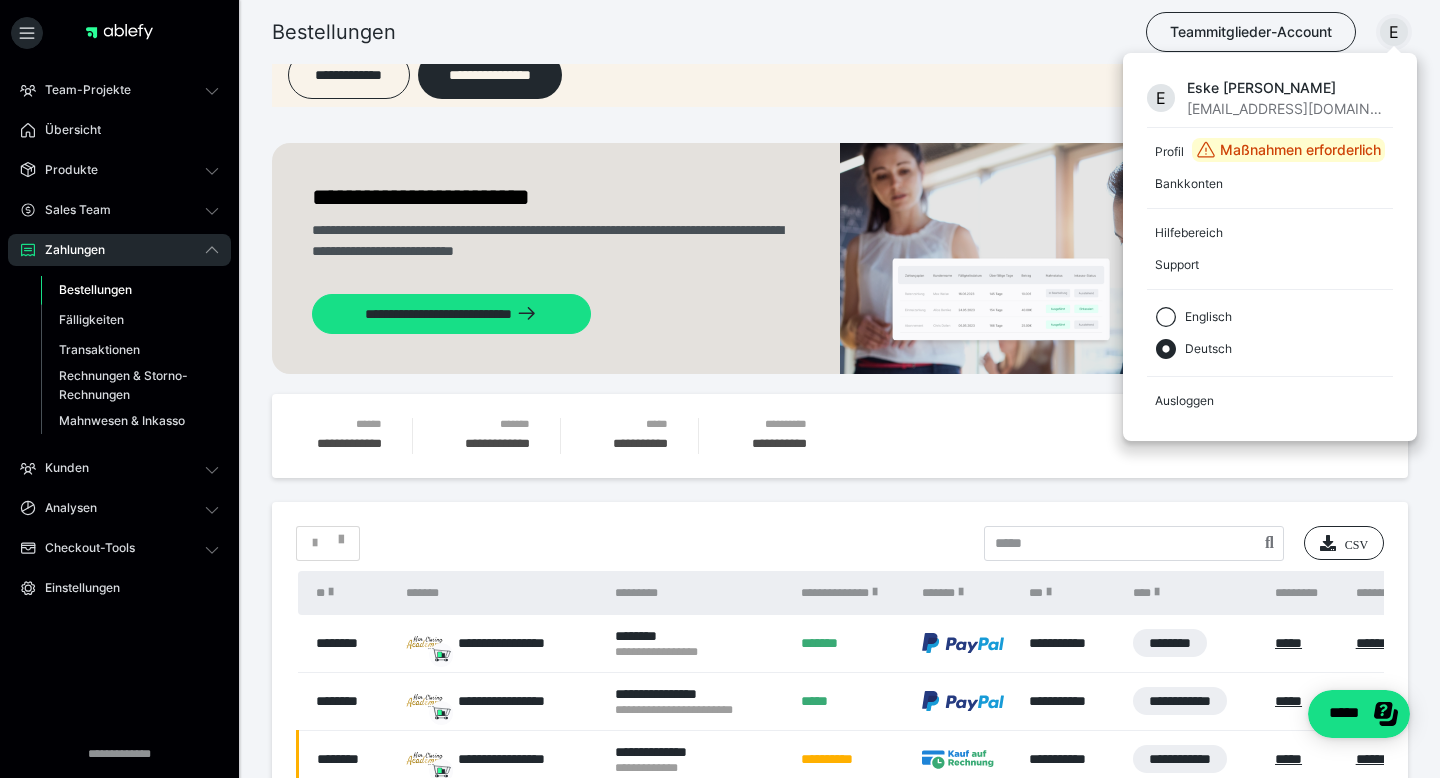 click on "E" at bounding box center (1394, 32) 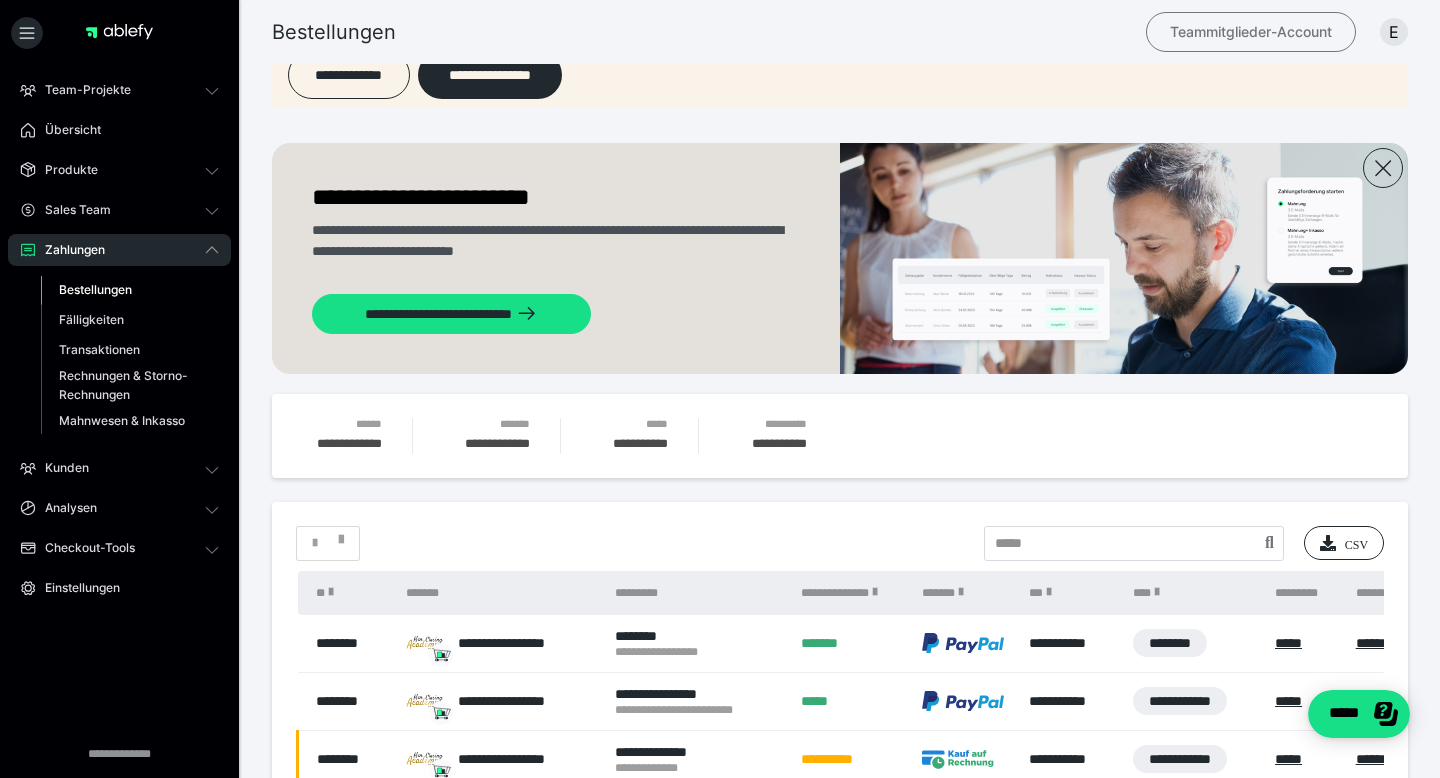 click on "Teammitglieder-Account" at bounding box center [1251, 32] 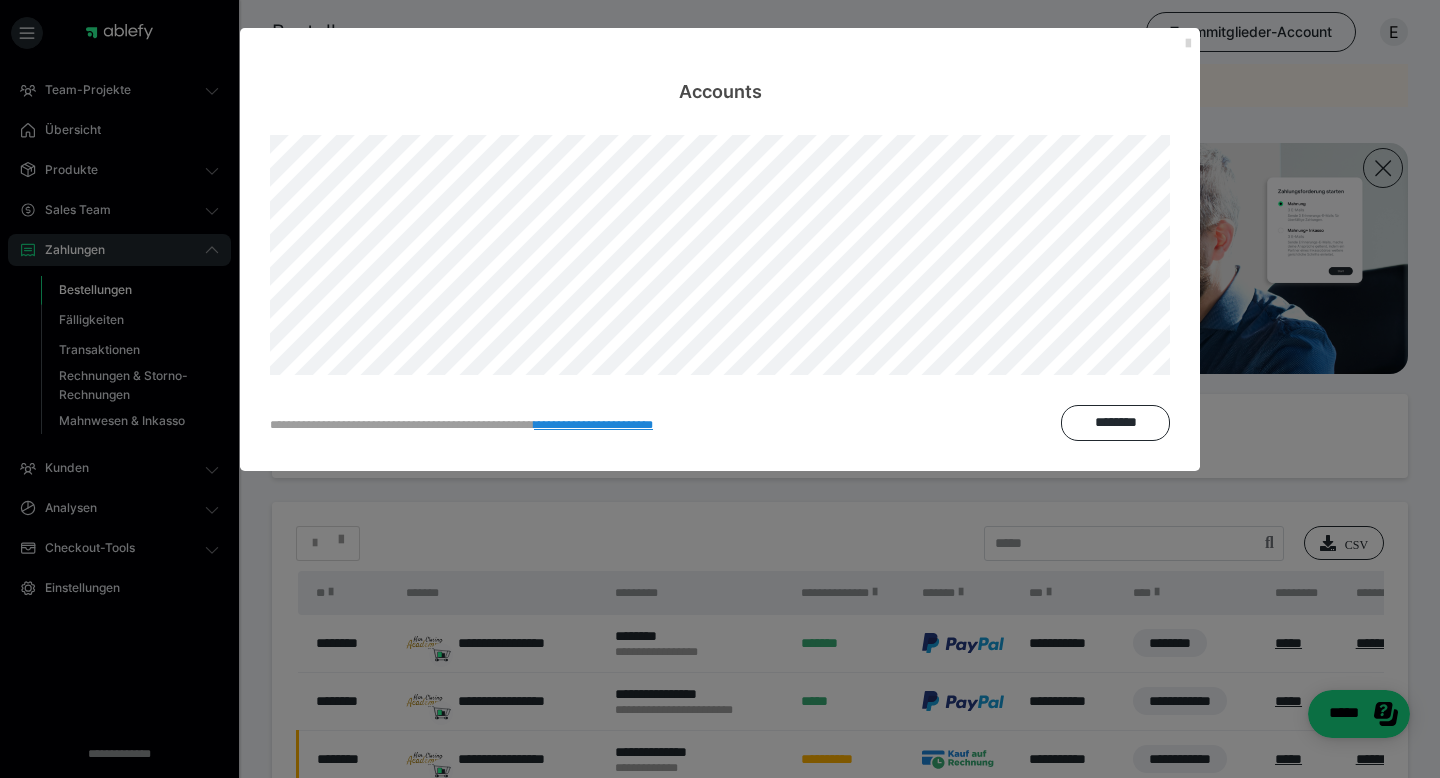 click at bounding box center (1188, 44) 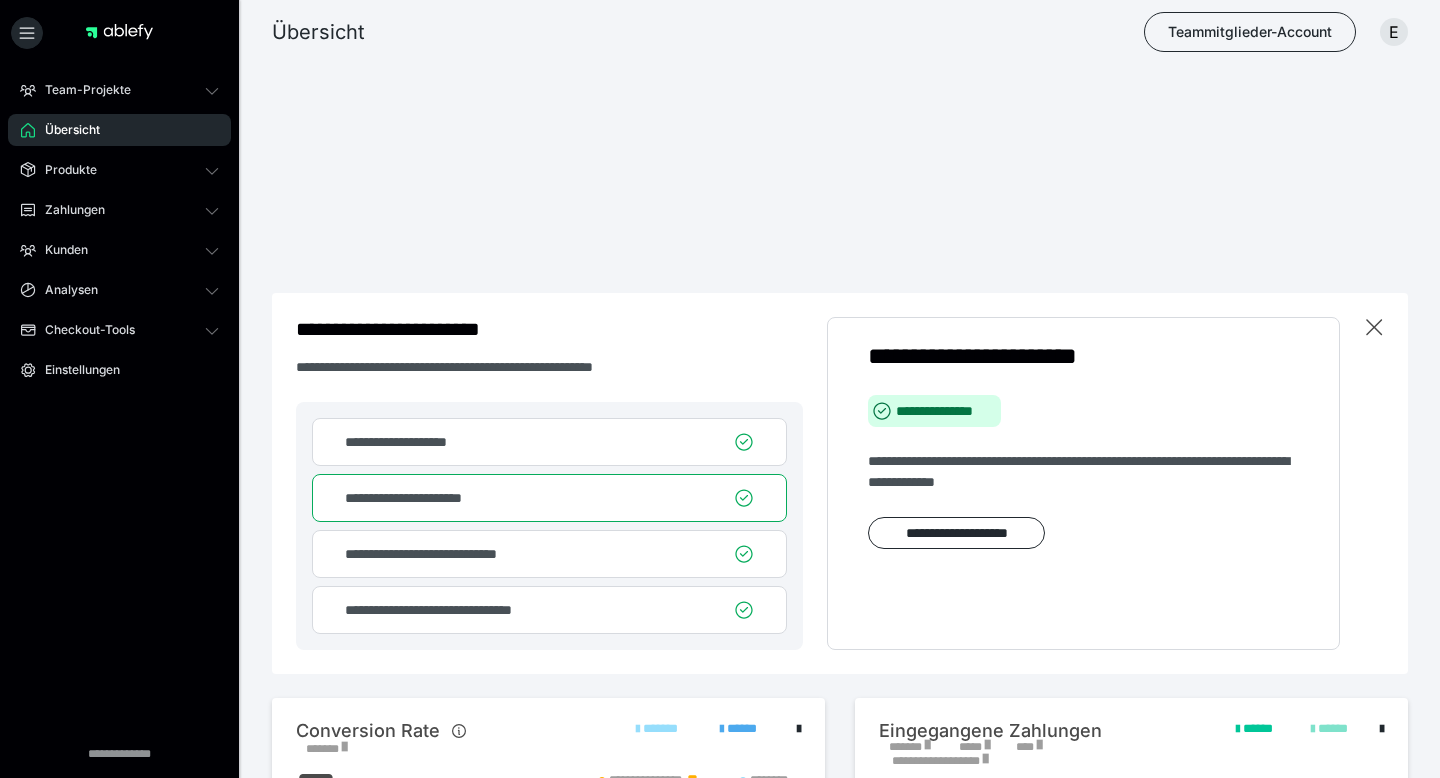 scroll, scrollTop: 0, scrollLeft: 0, axis: both 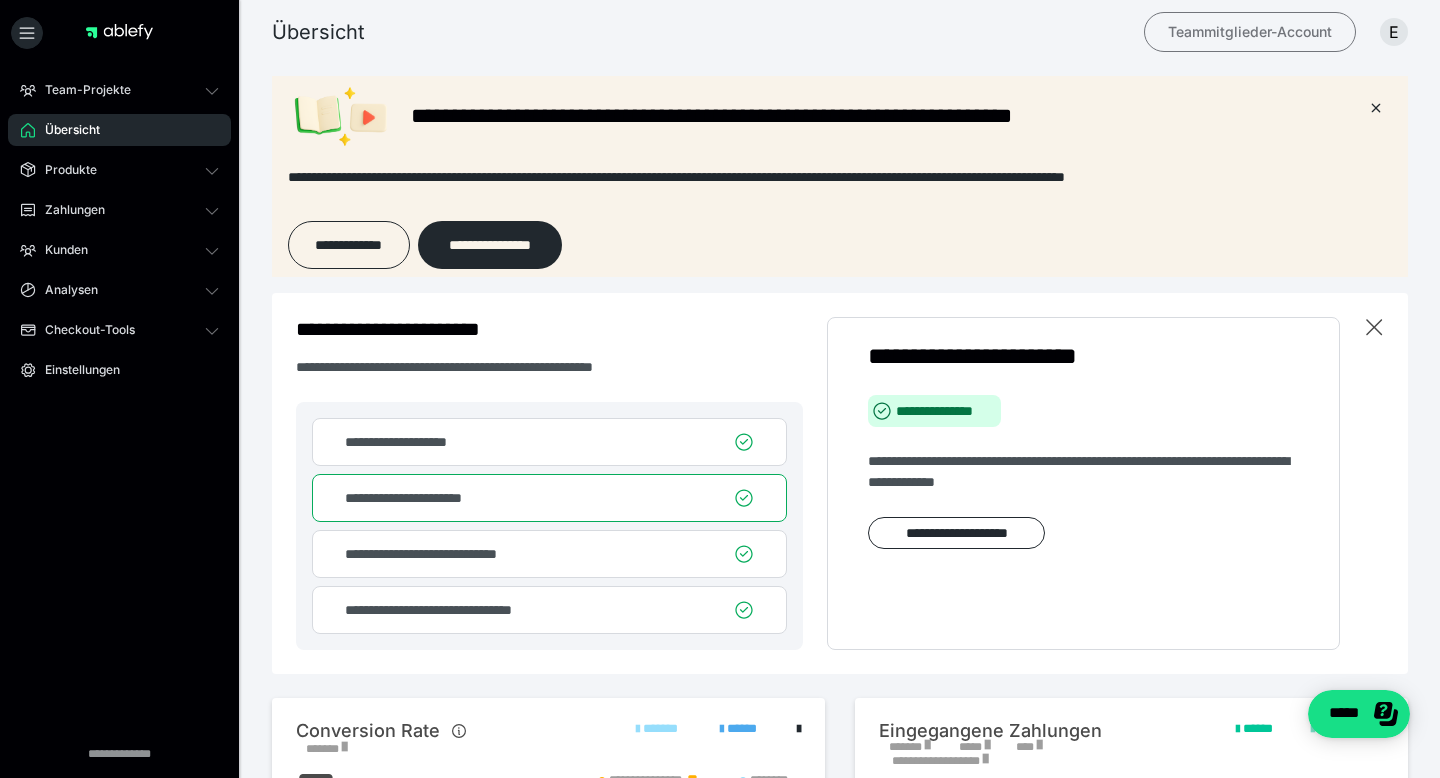 click on "Teammitglieder-Account" at bounding box center (1250, 32) 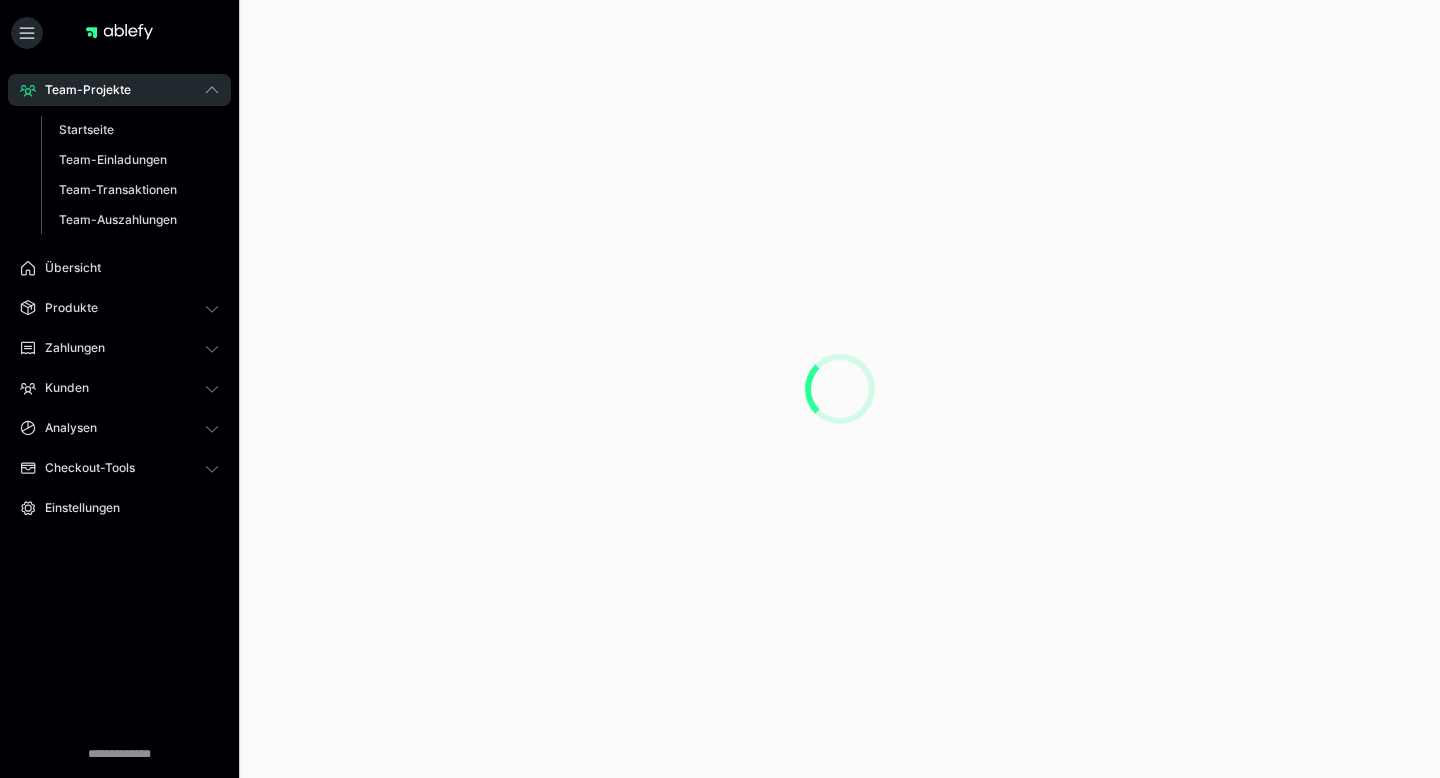 scroll, scrollTop: 0, scrollLeft: 0, axis: both 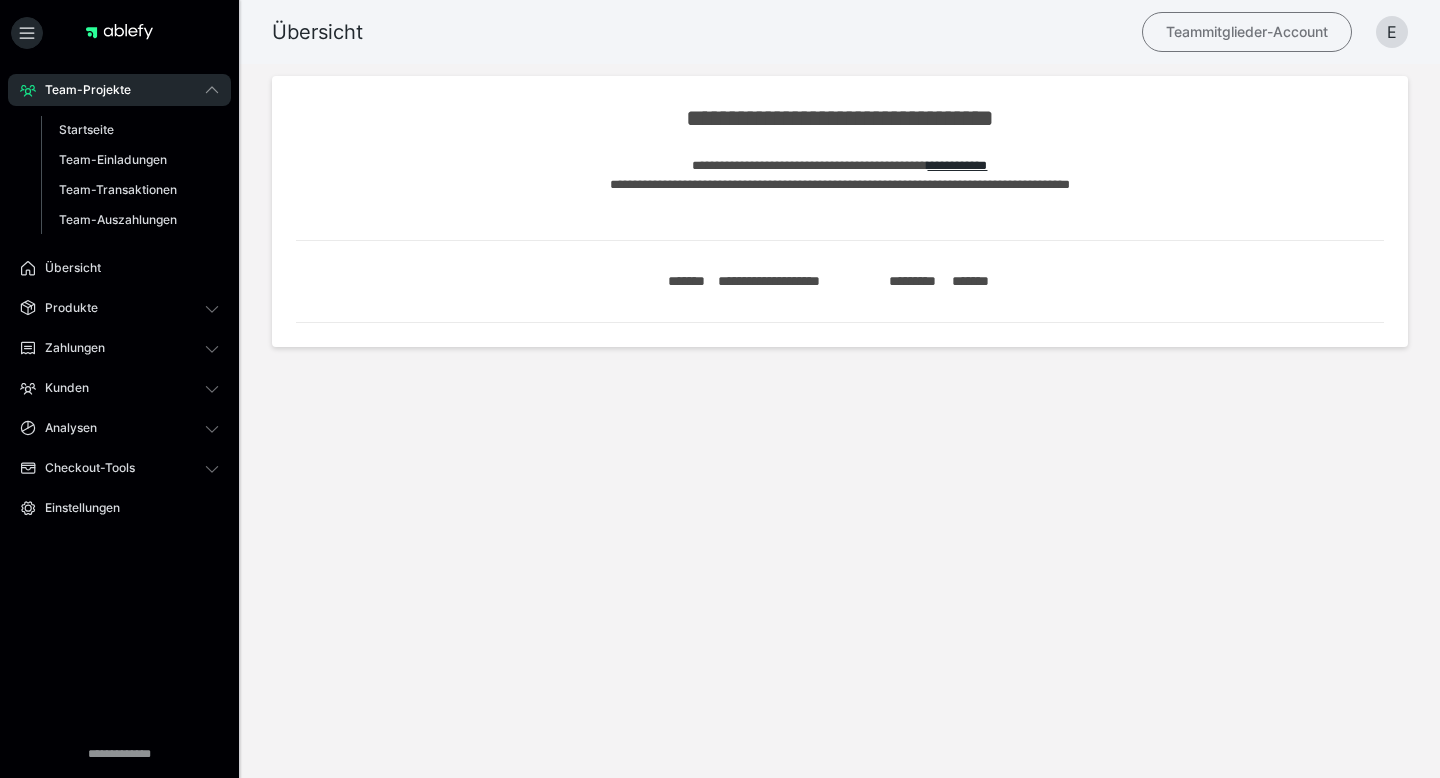 click on "Teammitglieder-Account" at bounding box center [1247, 32] 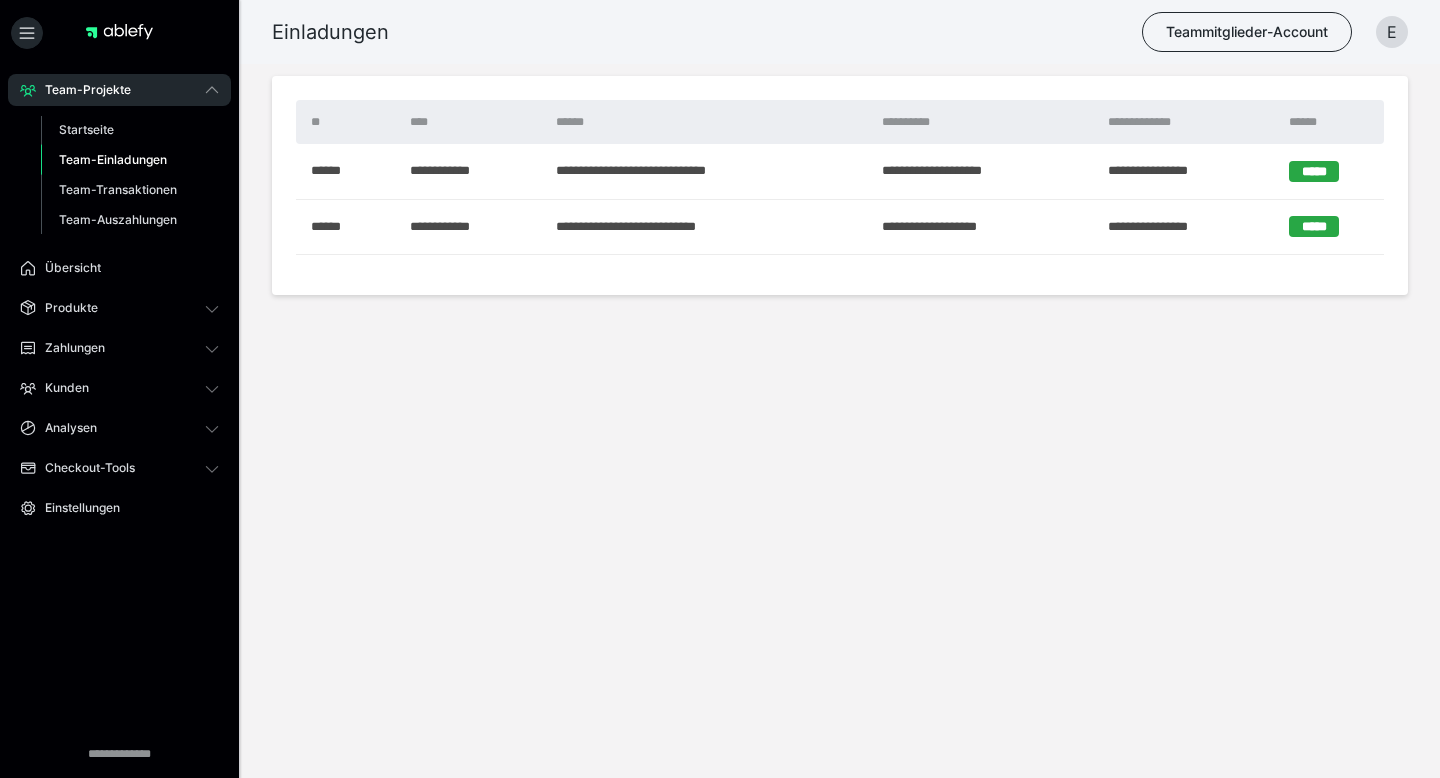 scroll, scrollTop: 0, scrollLeft: 0, axis: both 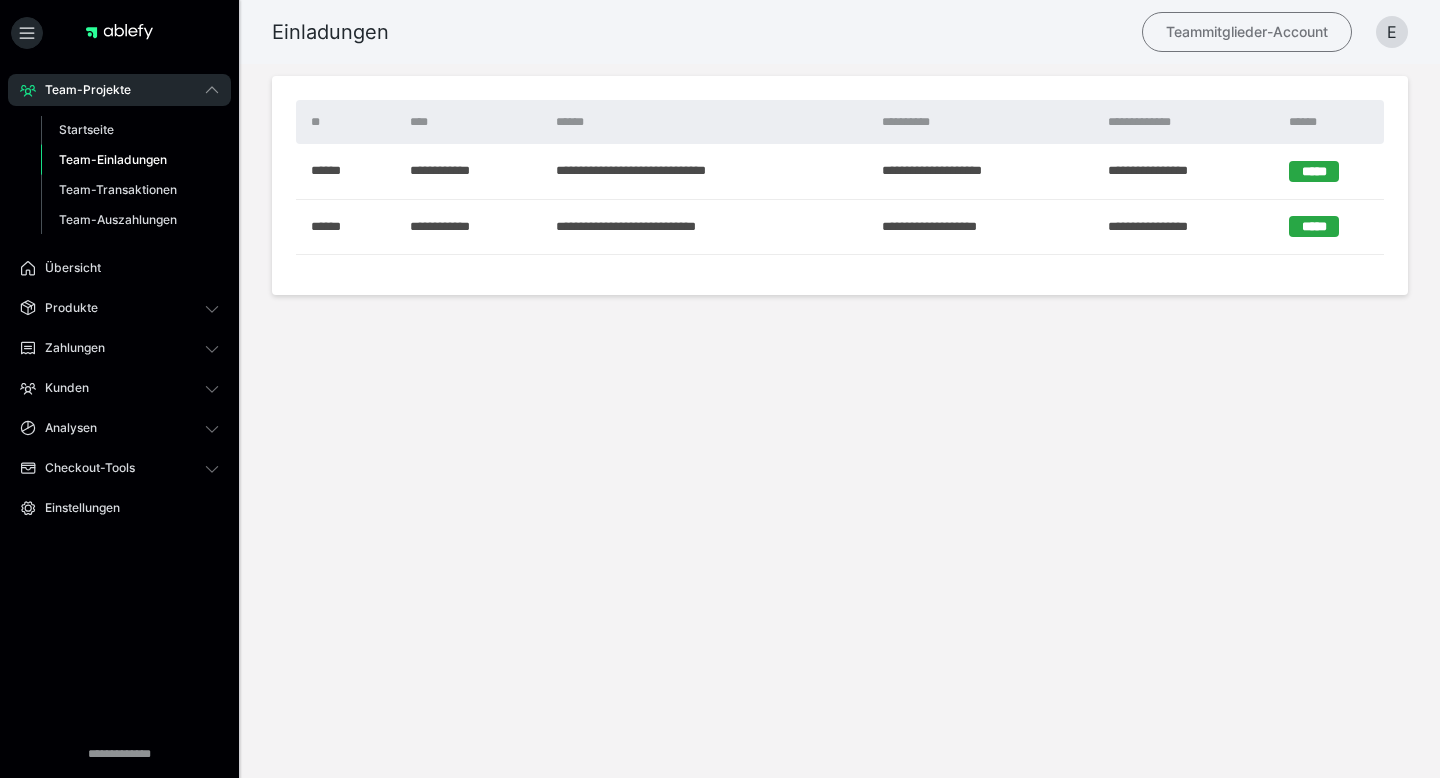 click on "Teammitglieder-Account" at bounding box center (1247, 32) 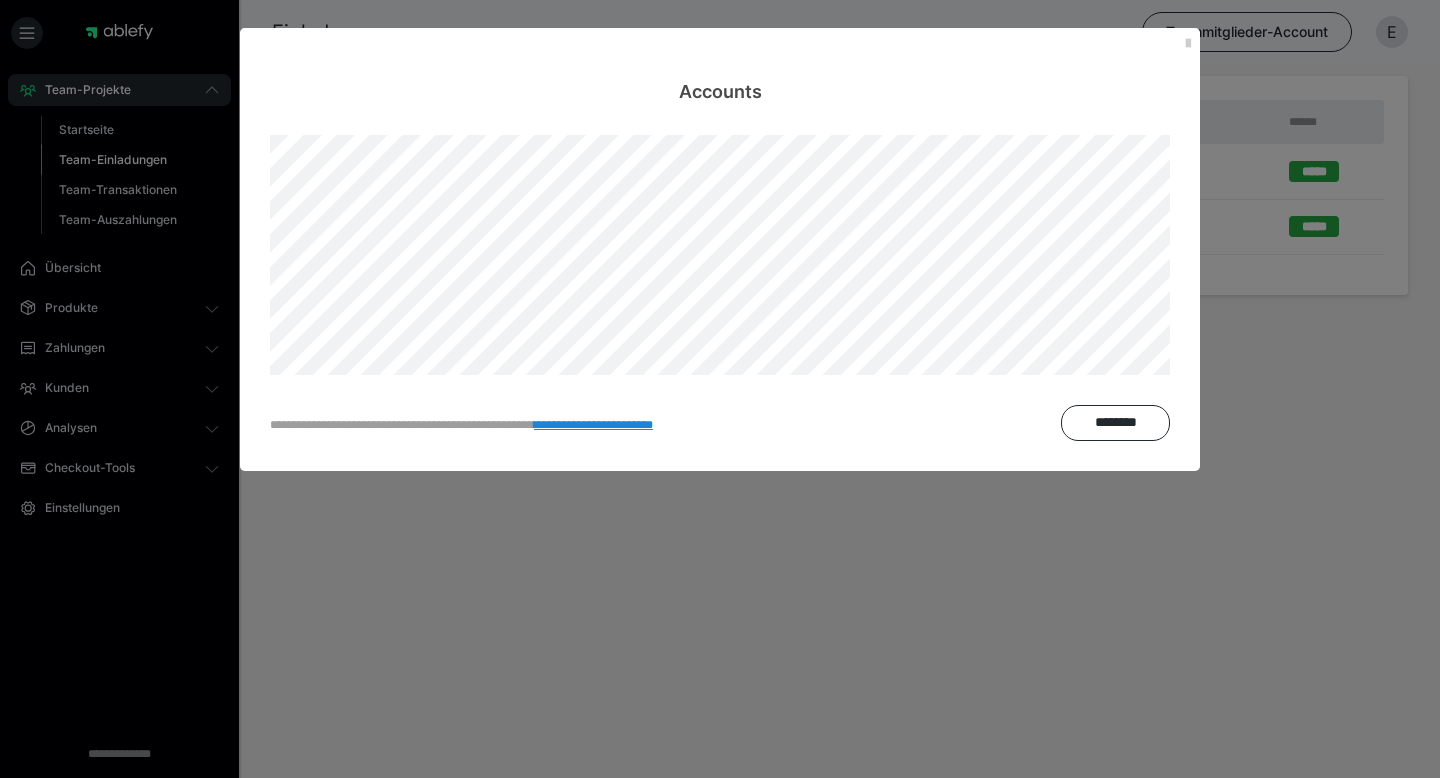 click on "Accounts" at bounding box center [720, 66] 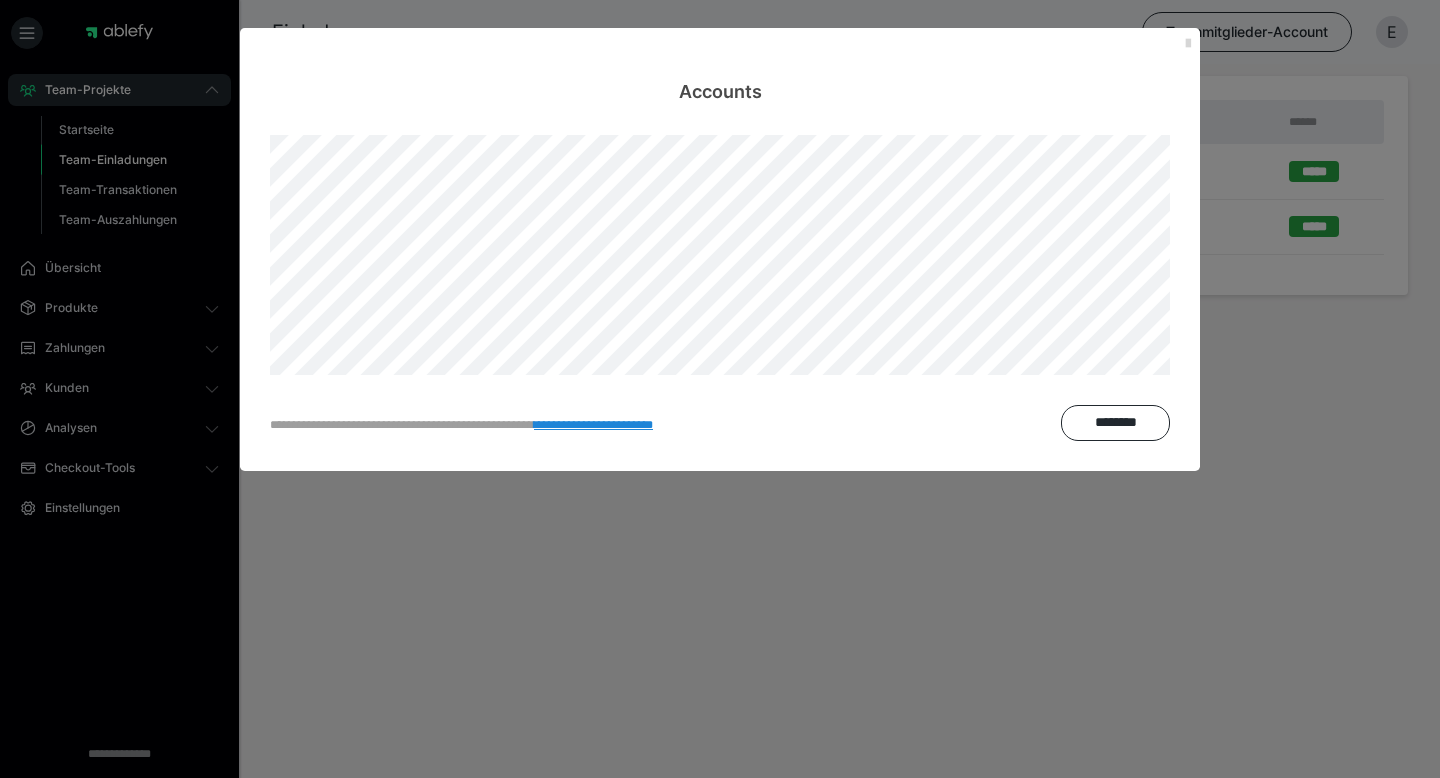 click at bounding box center [1188, 44] 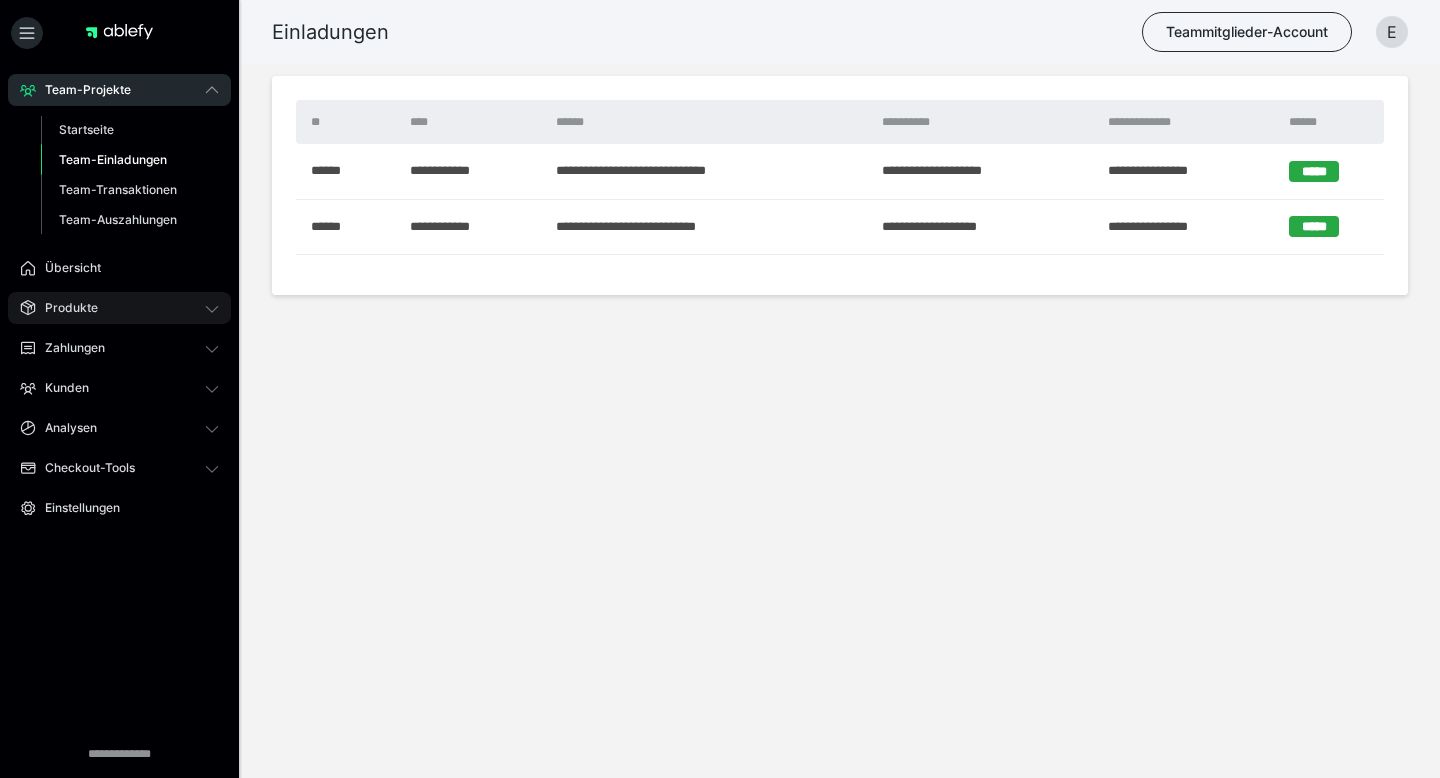 click on "Produkte" at bounding box center (119, 308) 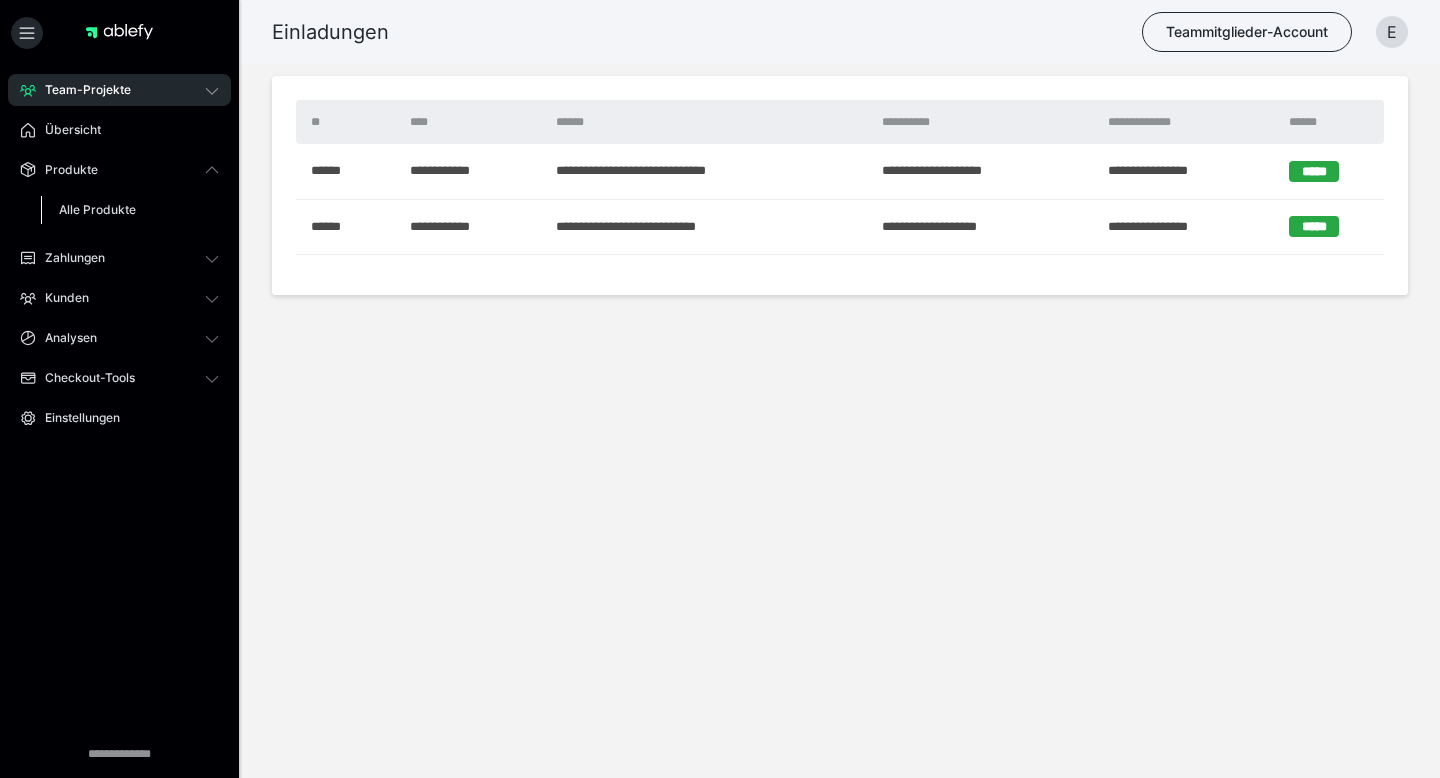 click on "Alle Produkte" at bounding box center (130, 210) 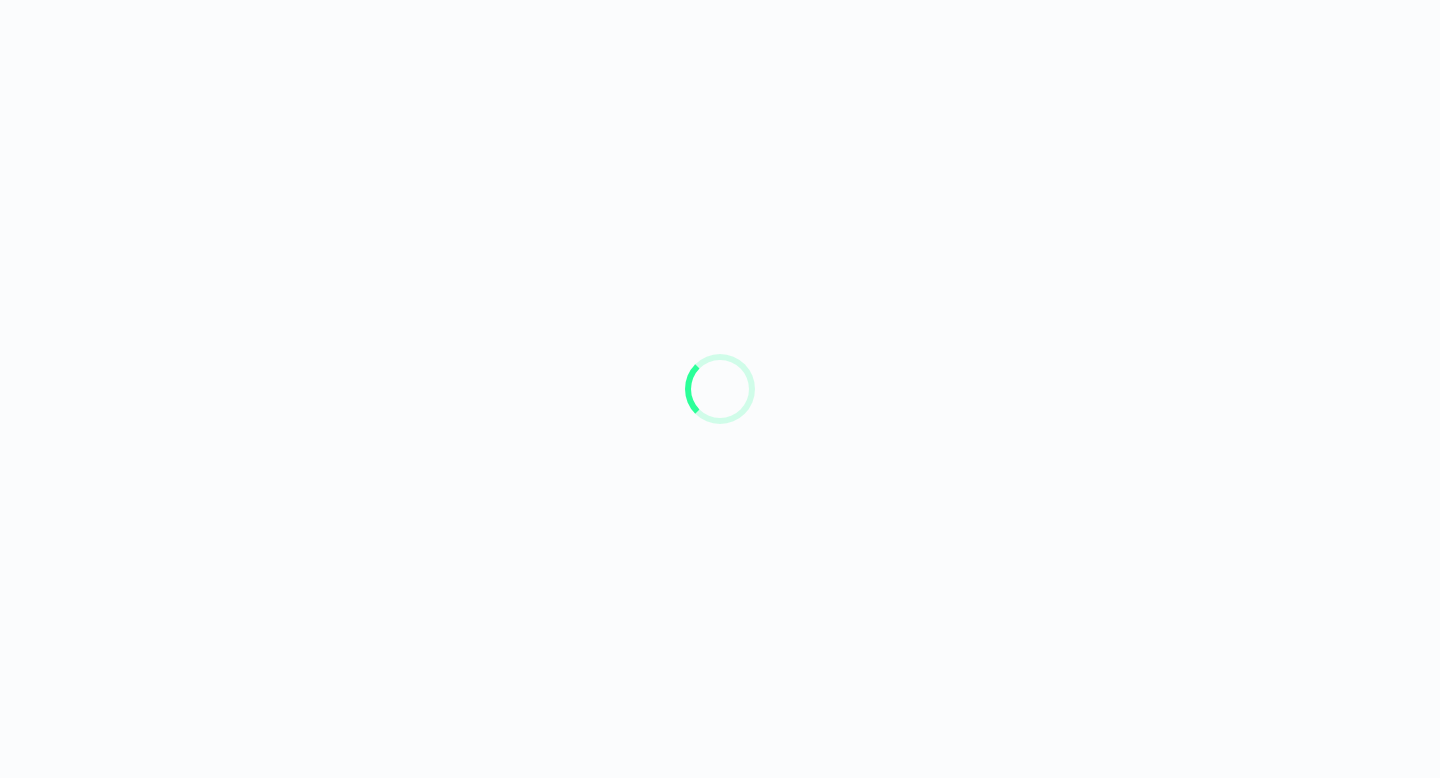 scroll, scrollTop: 0, scrollLeft: 0, axis: both 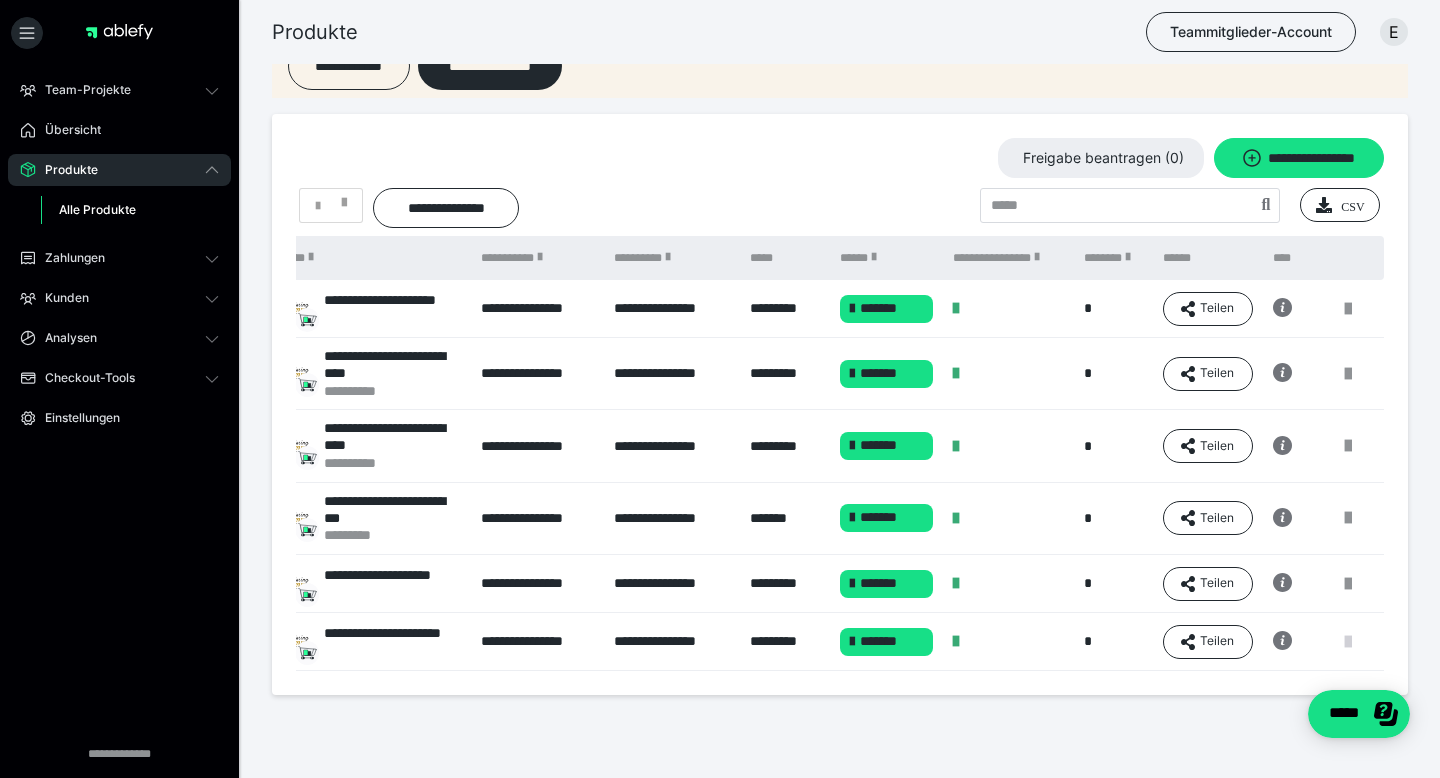 click at bounding box center [1348, 642] 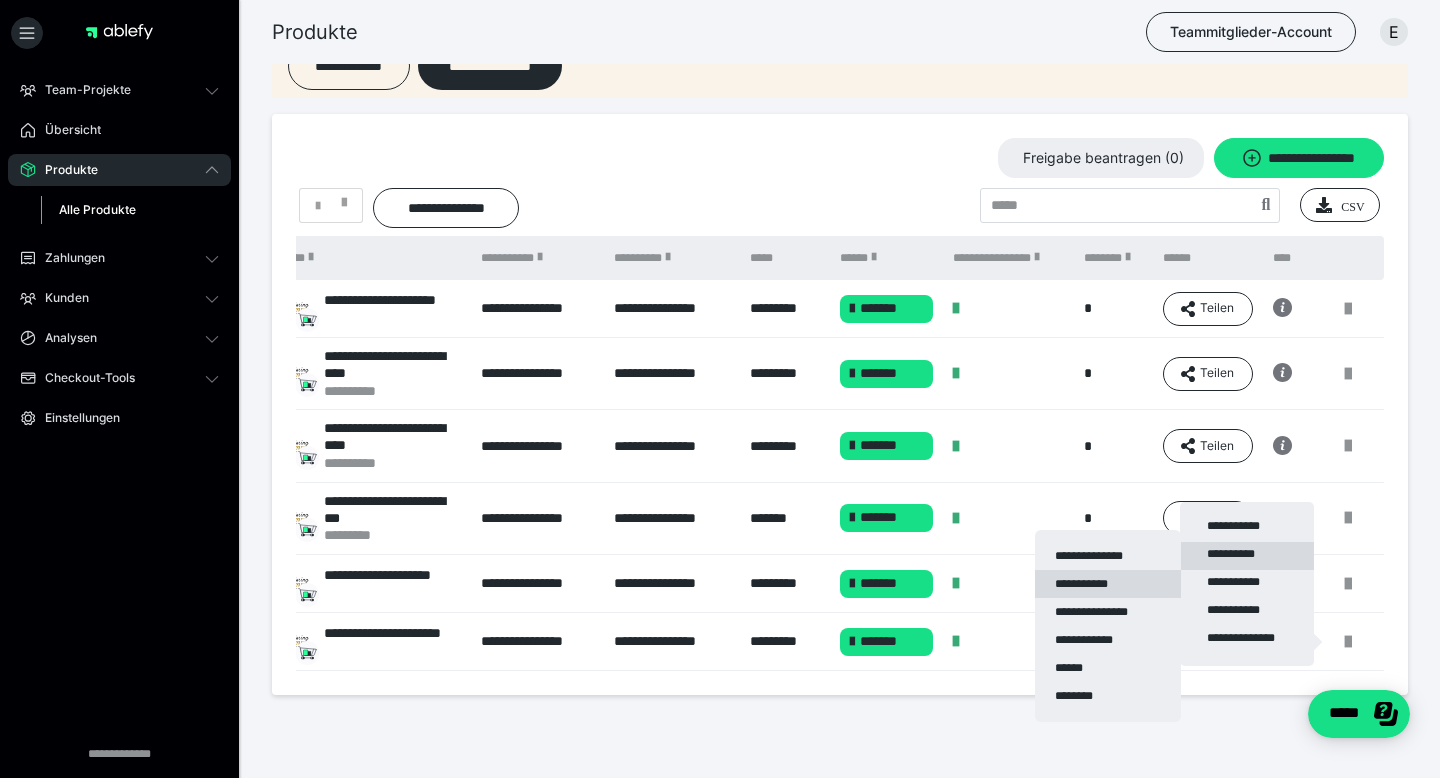click on "**********" at bounding box center [1108, 584] 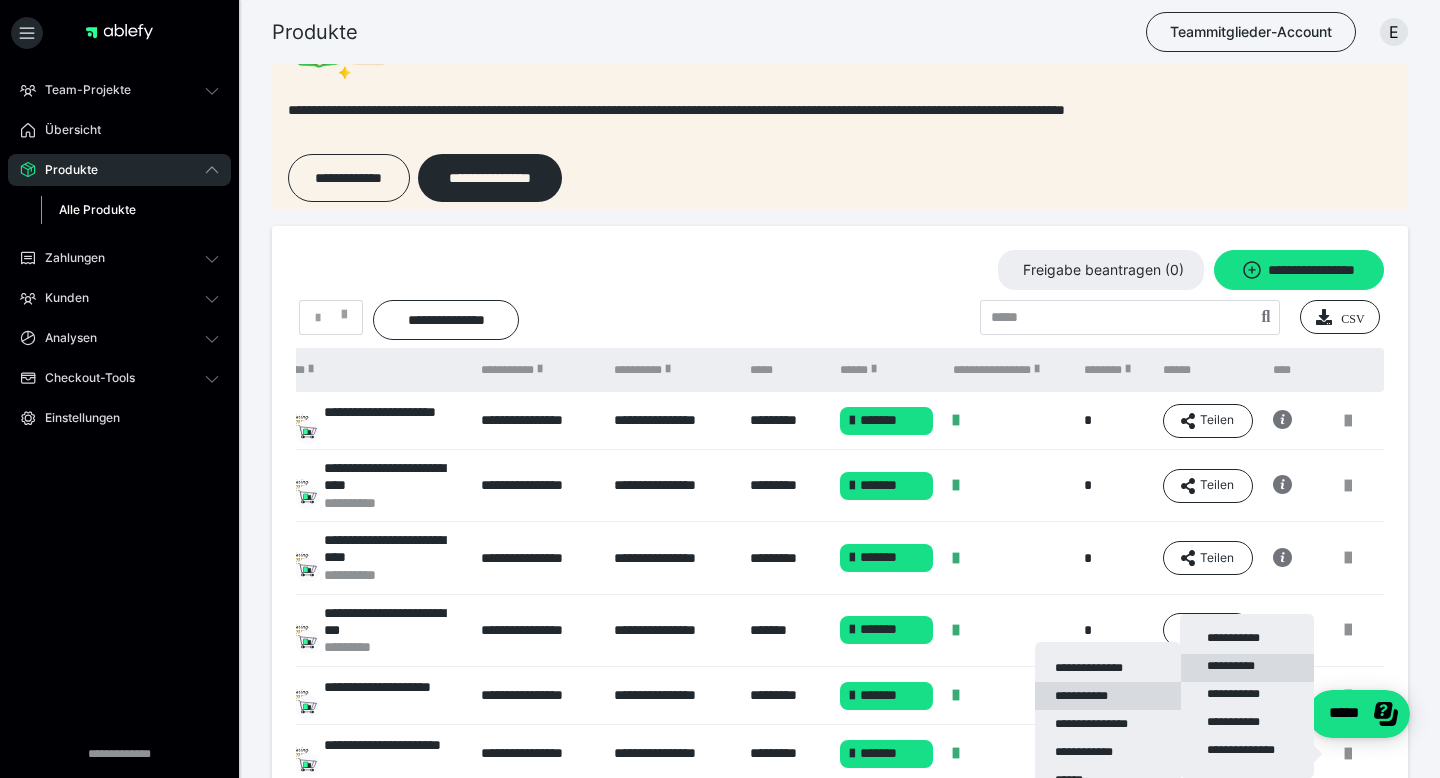 scroll, scrollTop: 0, scrollLeft: 0, axis: both 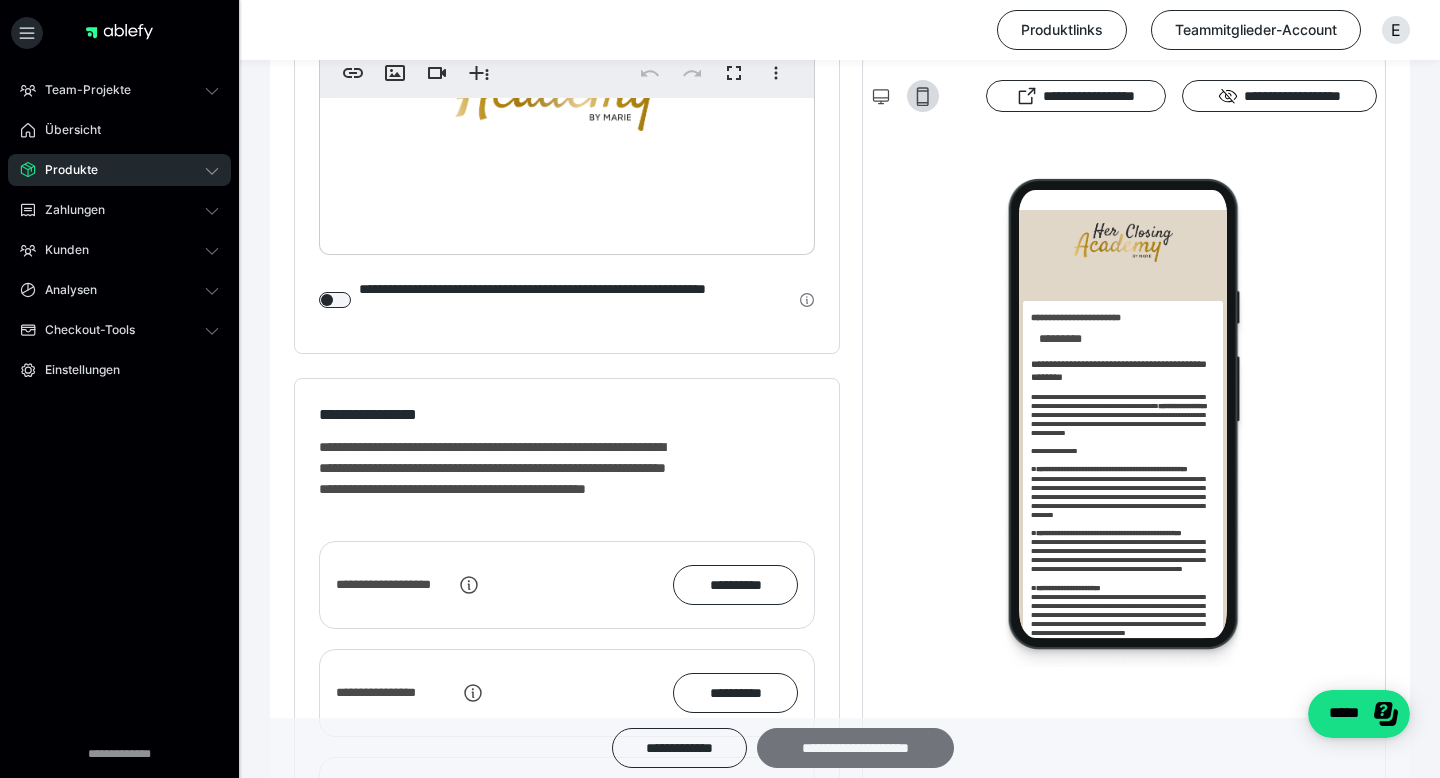 click on "**********" at bounding box center [855, 748] 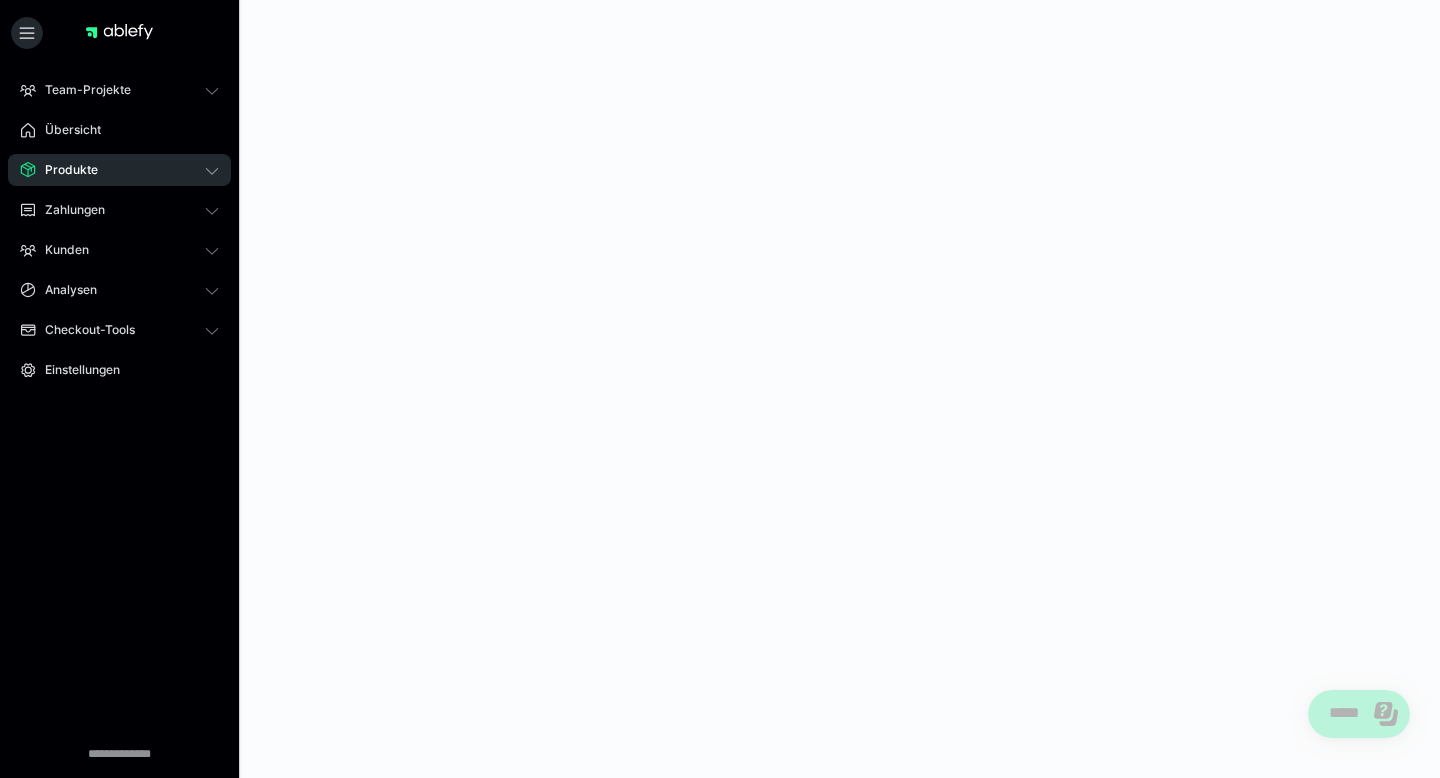 scroll, scrollTop: 0, scrollLeft: 0, axis: both 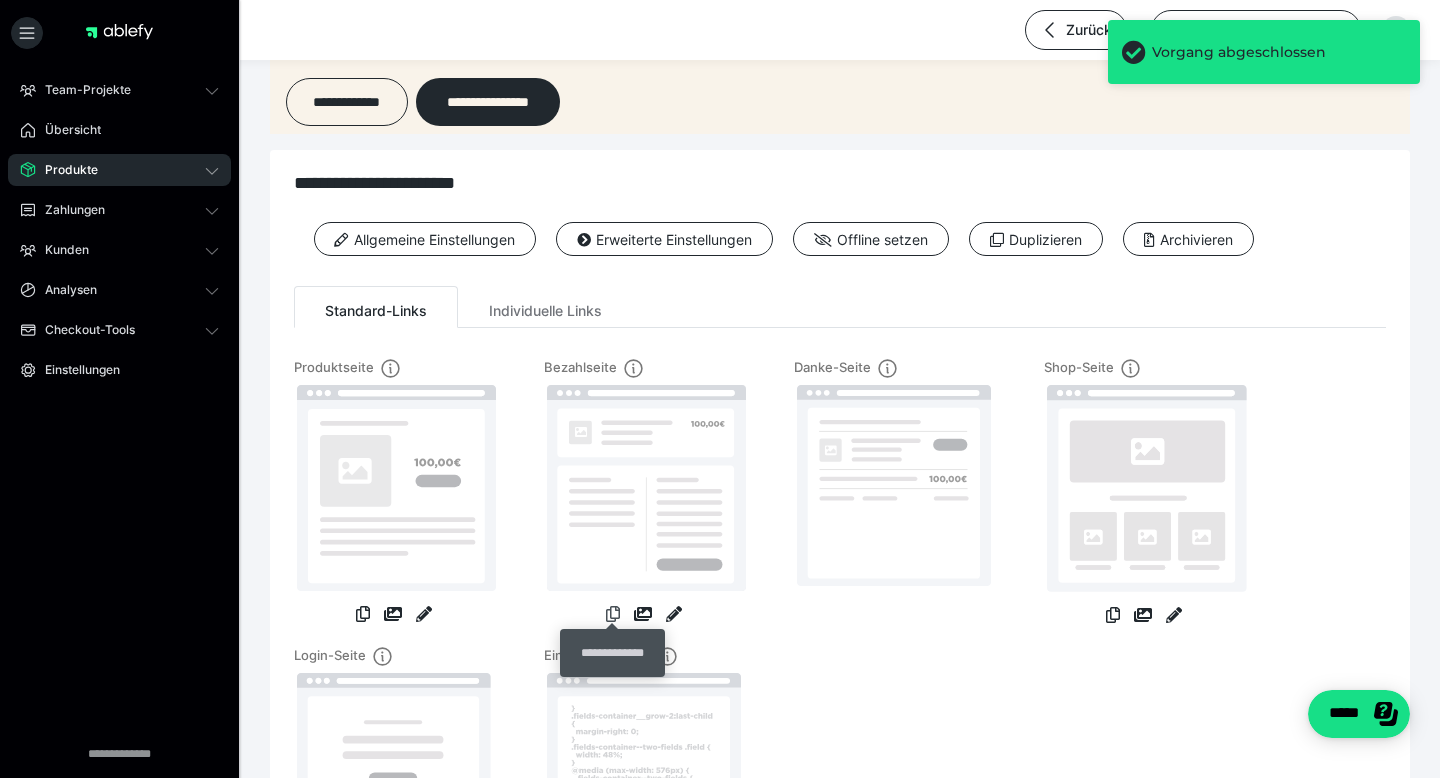 click at bounding box center [613, 614] 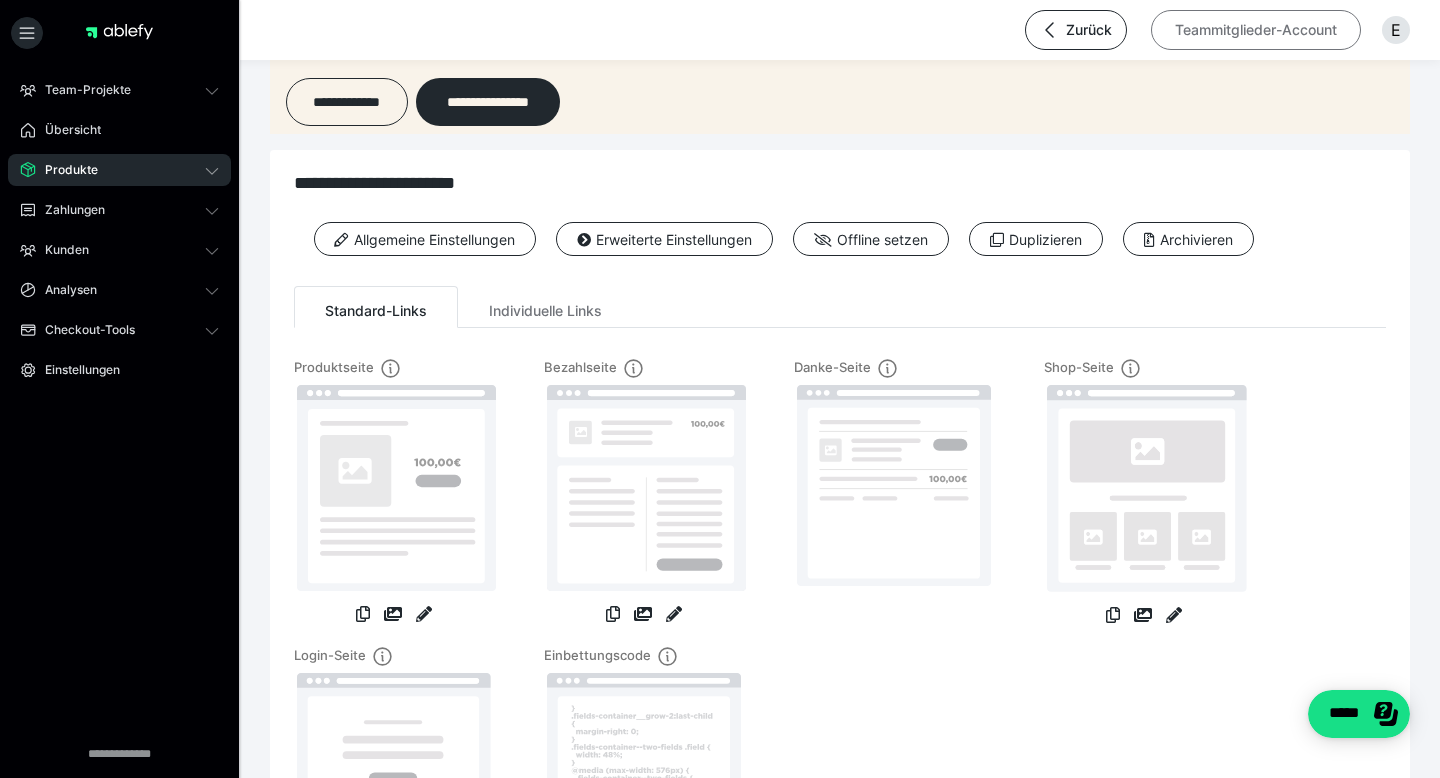 click on "Teammitglieder-Account" at bounding box center [1256, 30] 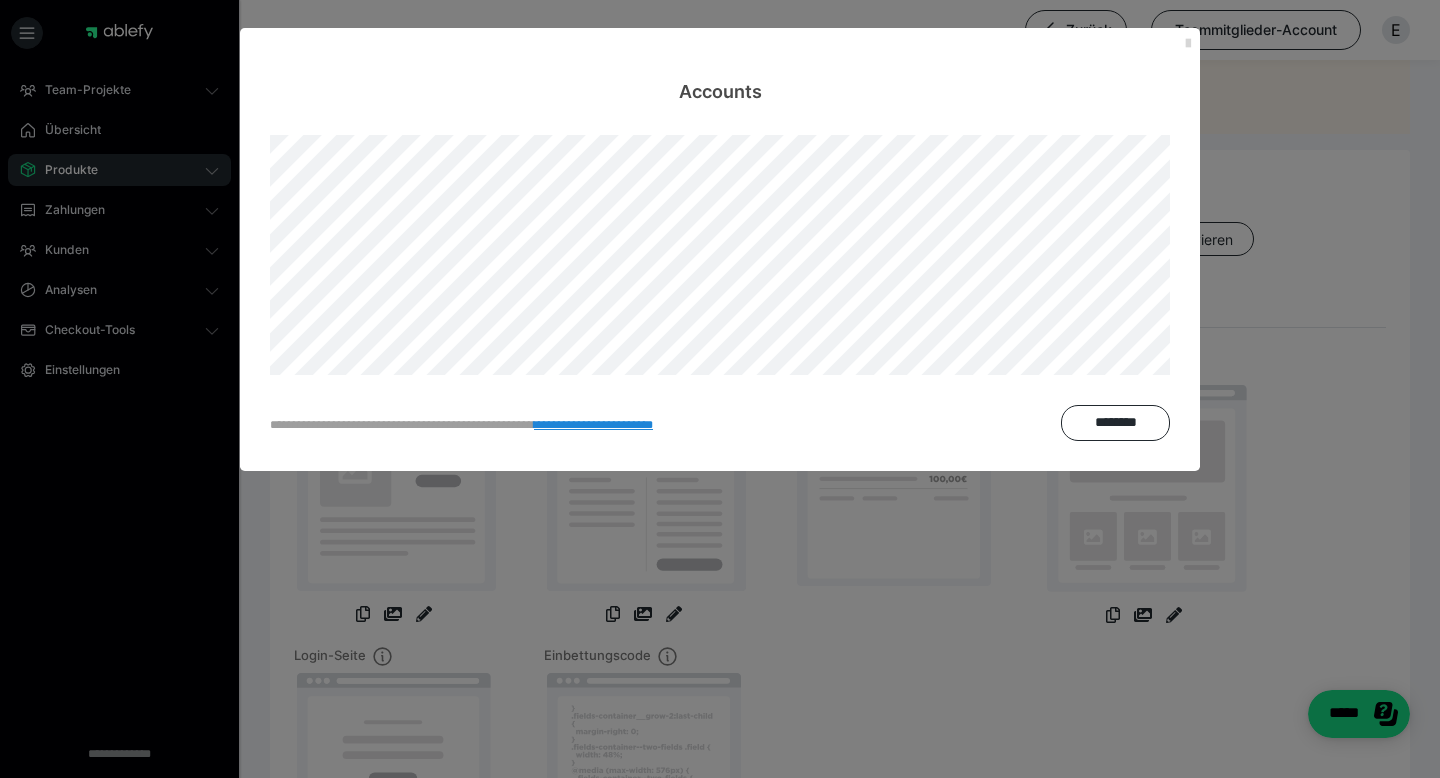 click at bounding box center (1188, 44) 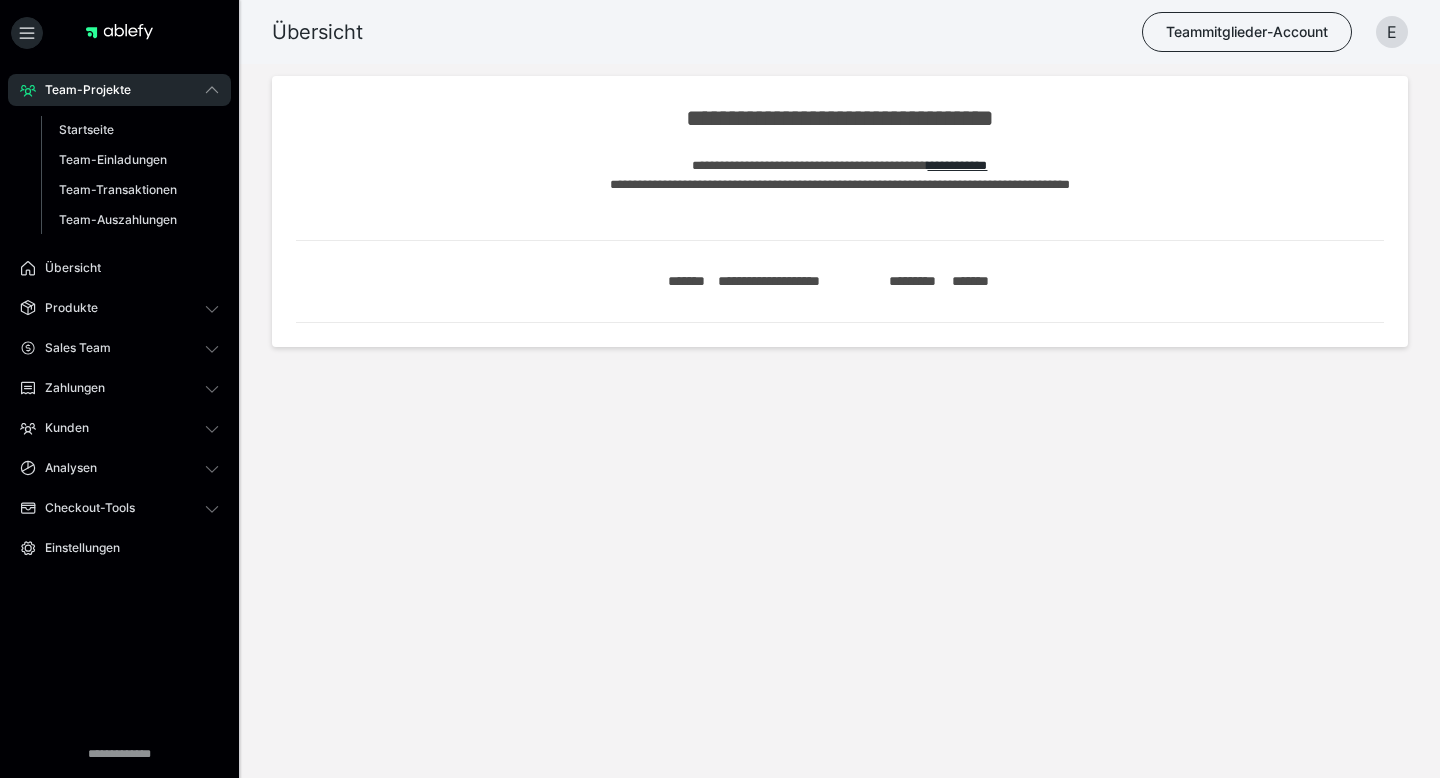 scroll, scrollTop: 0, scrollLeft: 0, axis: both 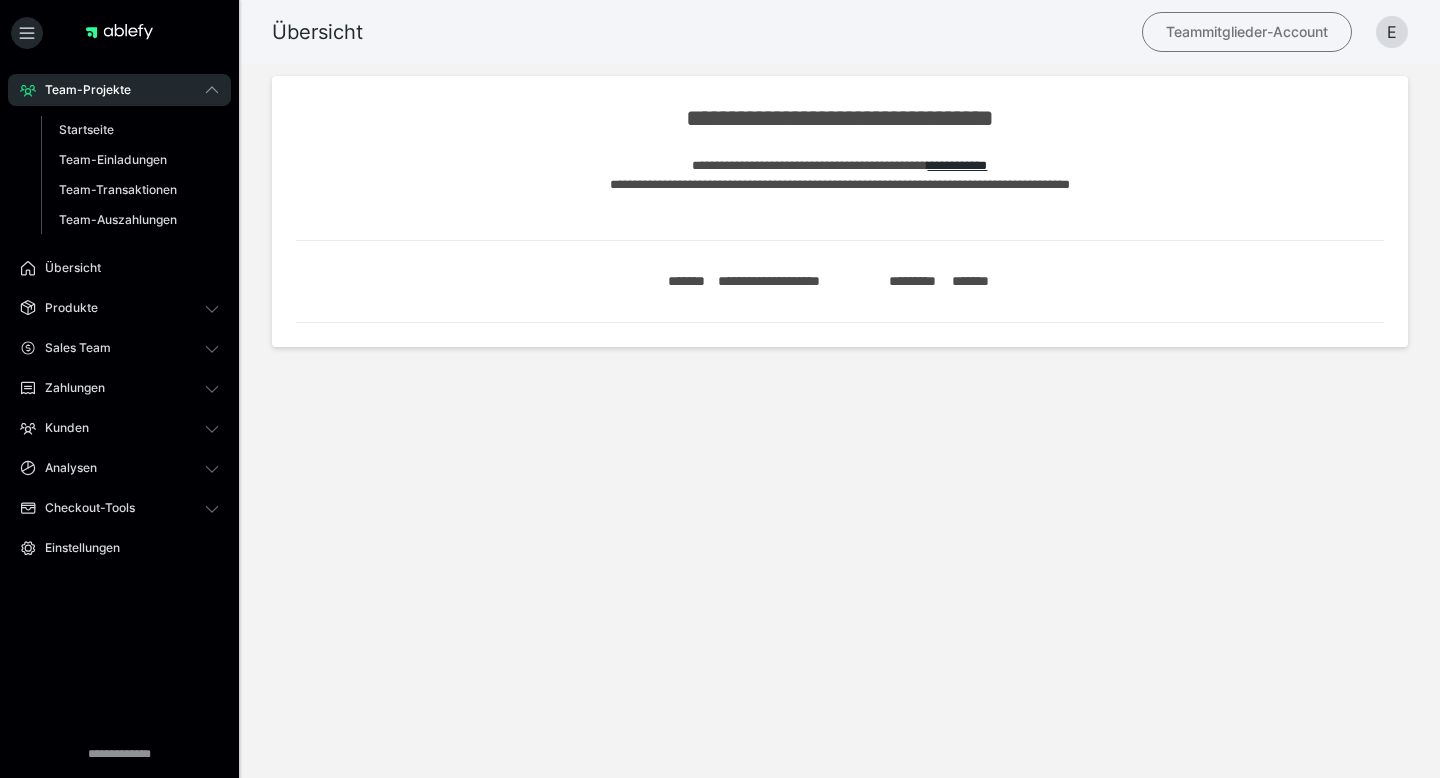 click on "Teammitglieder-Account" at bounding box center [1247, 32] 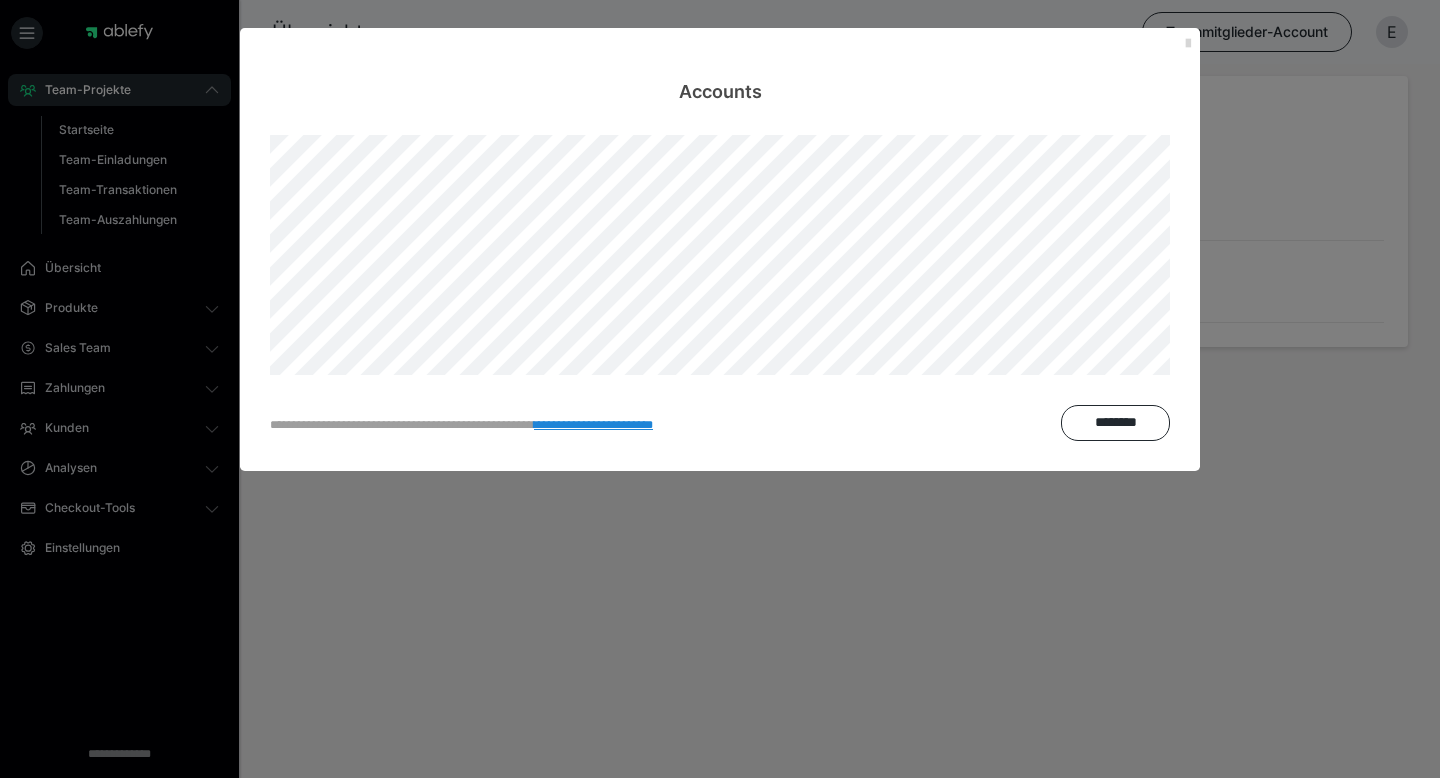 click at bounding box center [1188, 44] 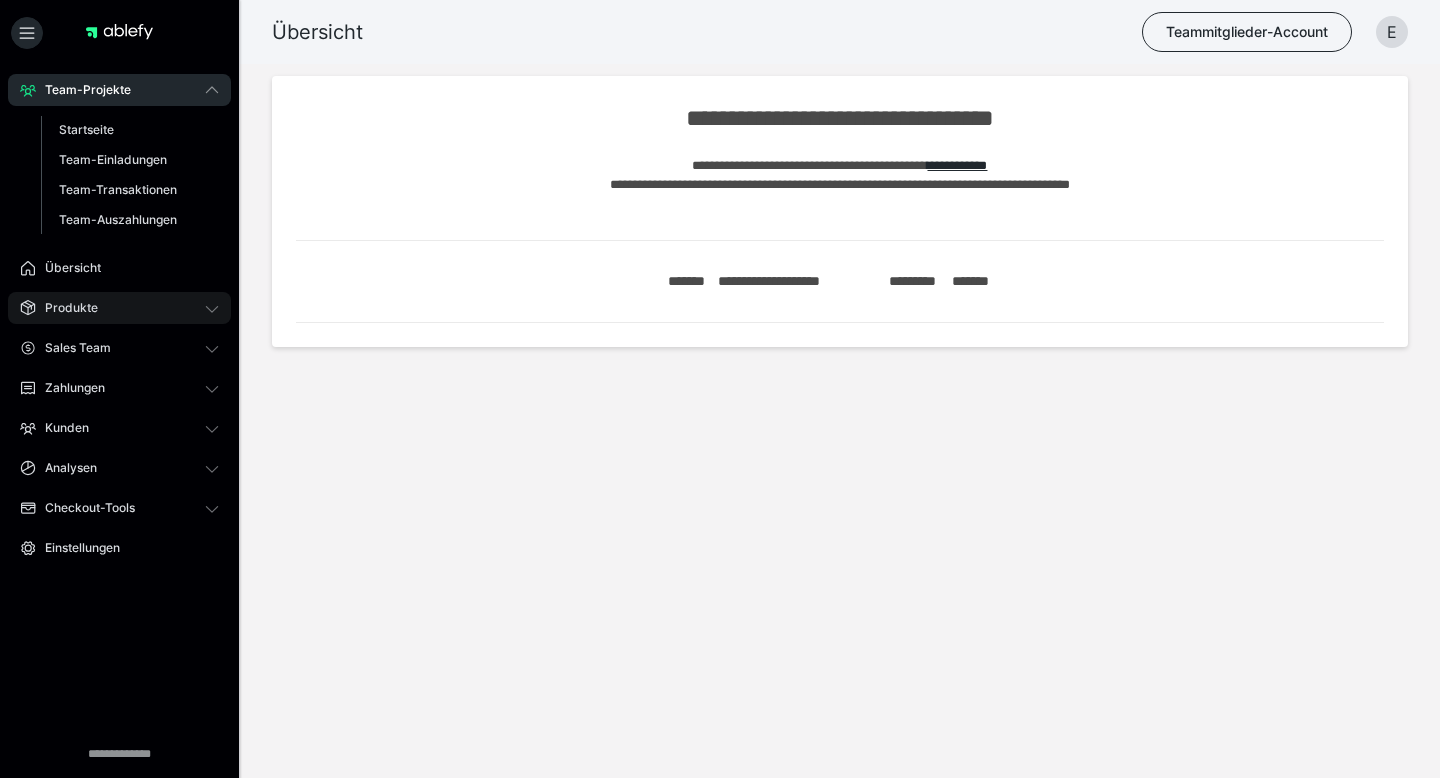 click on "Produkte" at bounding box center (119, 308) 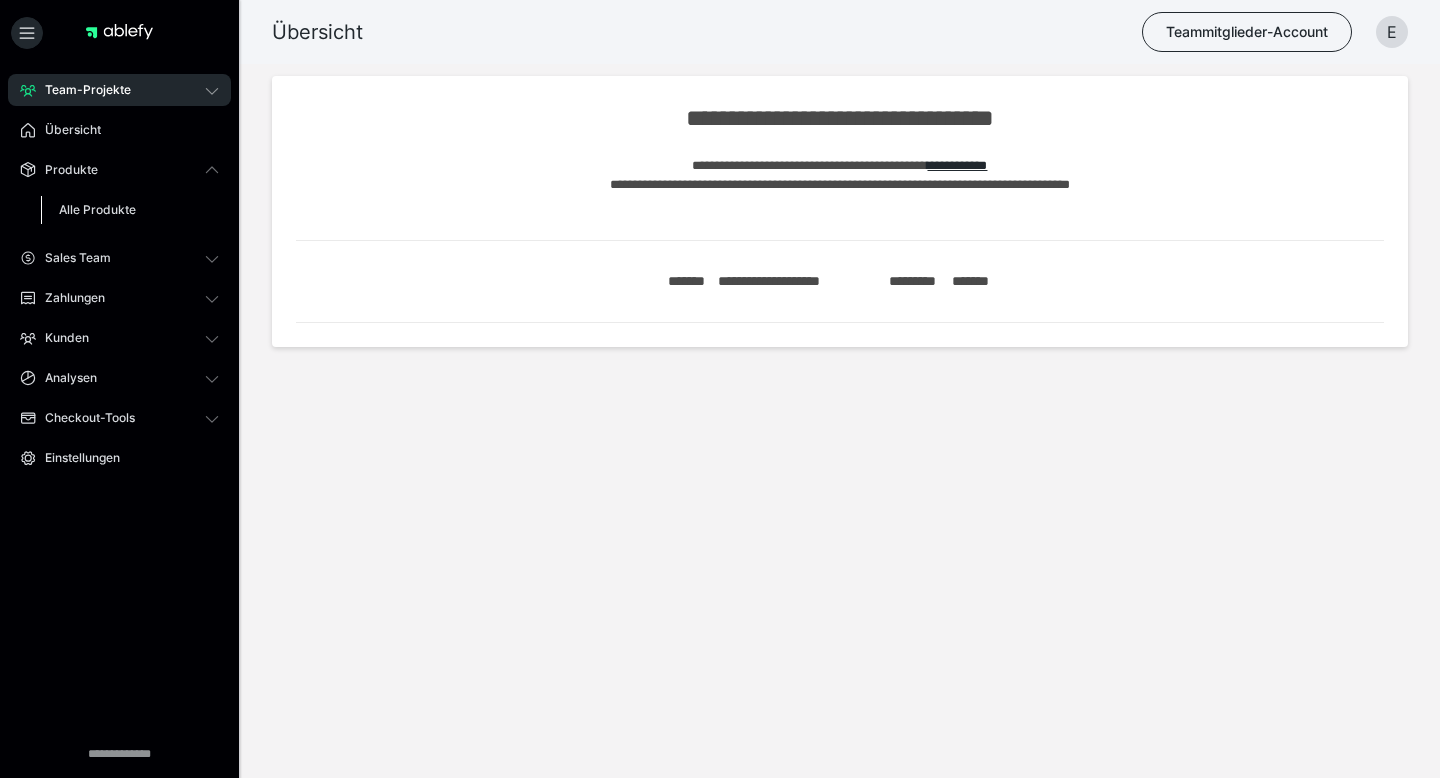 click on "Alle Produkte" at bounding box center (97, 209) 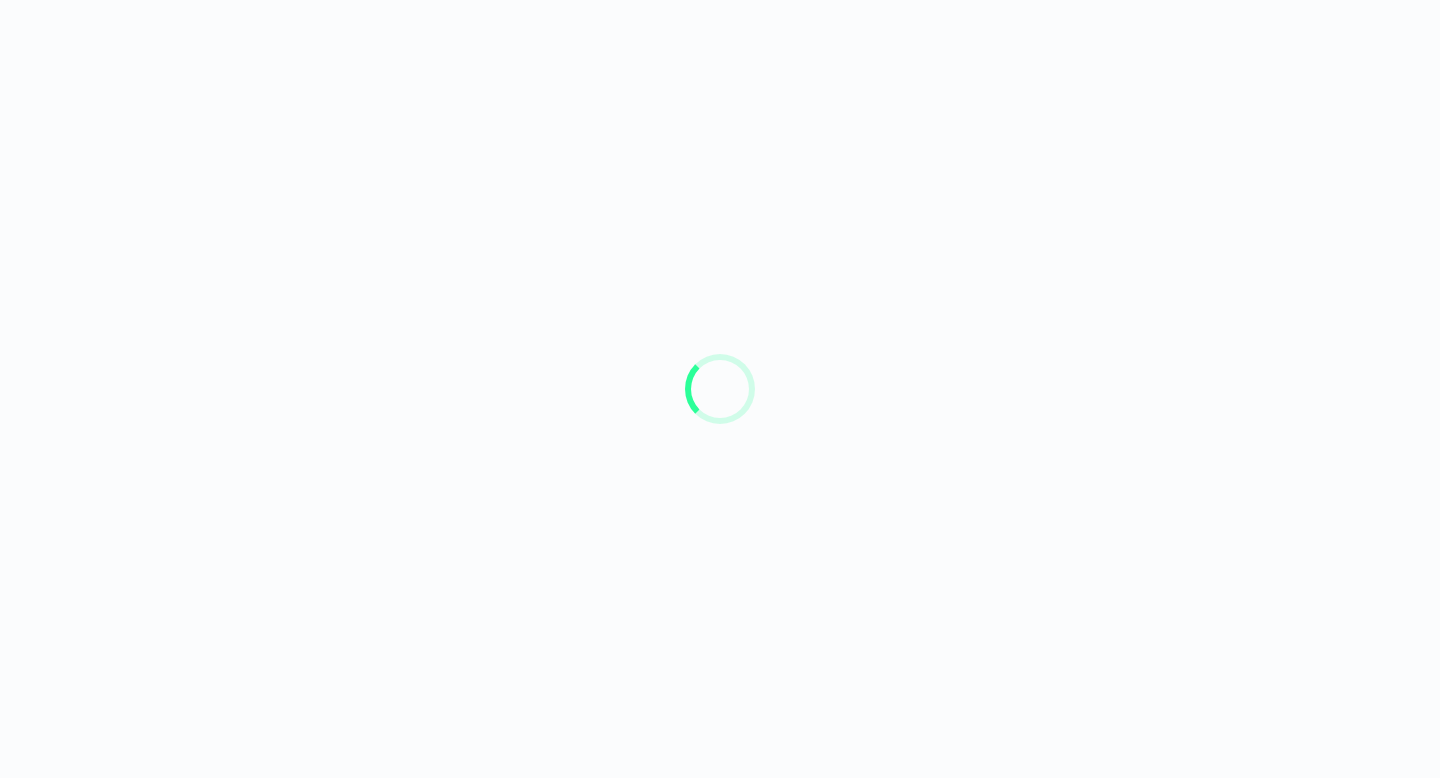 scroll, scrollTop: 0, scrollLeft: 0, axis: both 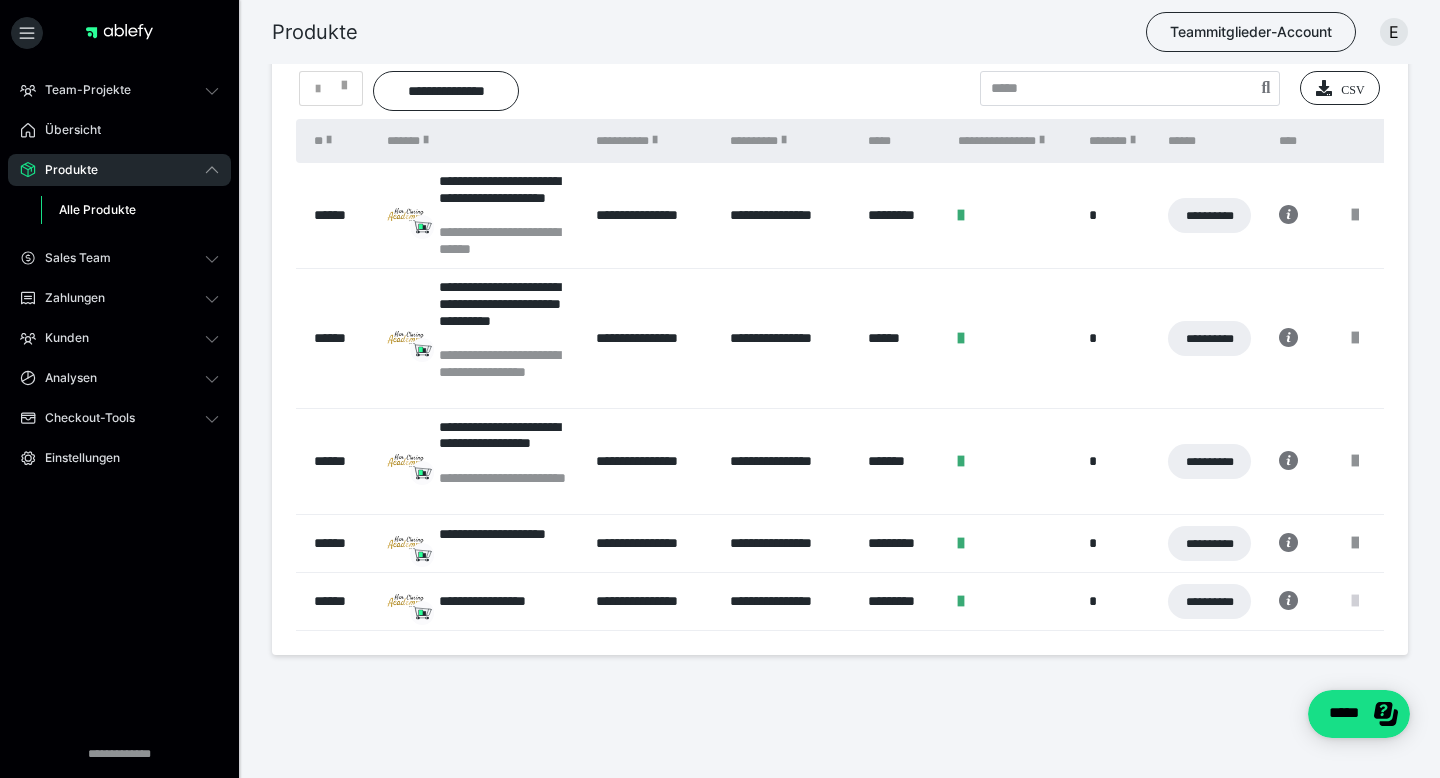 click at bounding box center (1355, 601) 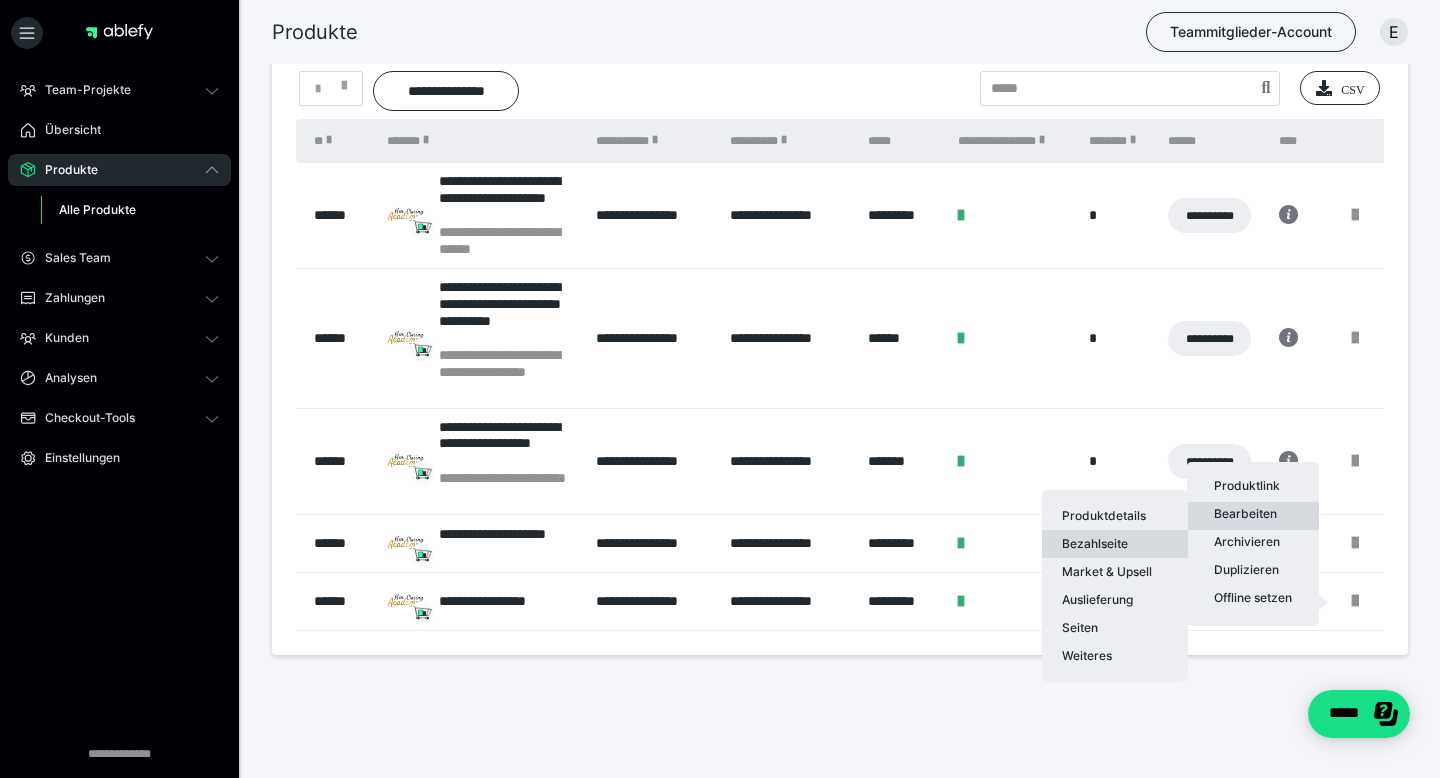 click on "Bezahlseite" at bounding box center (1115, 544) 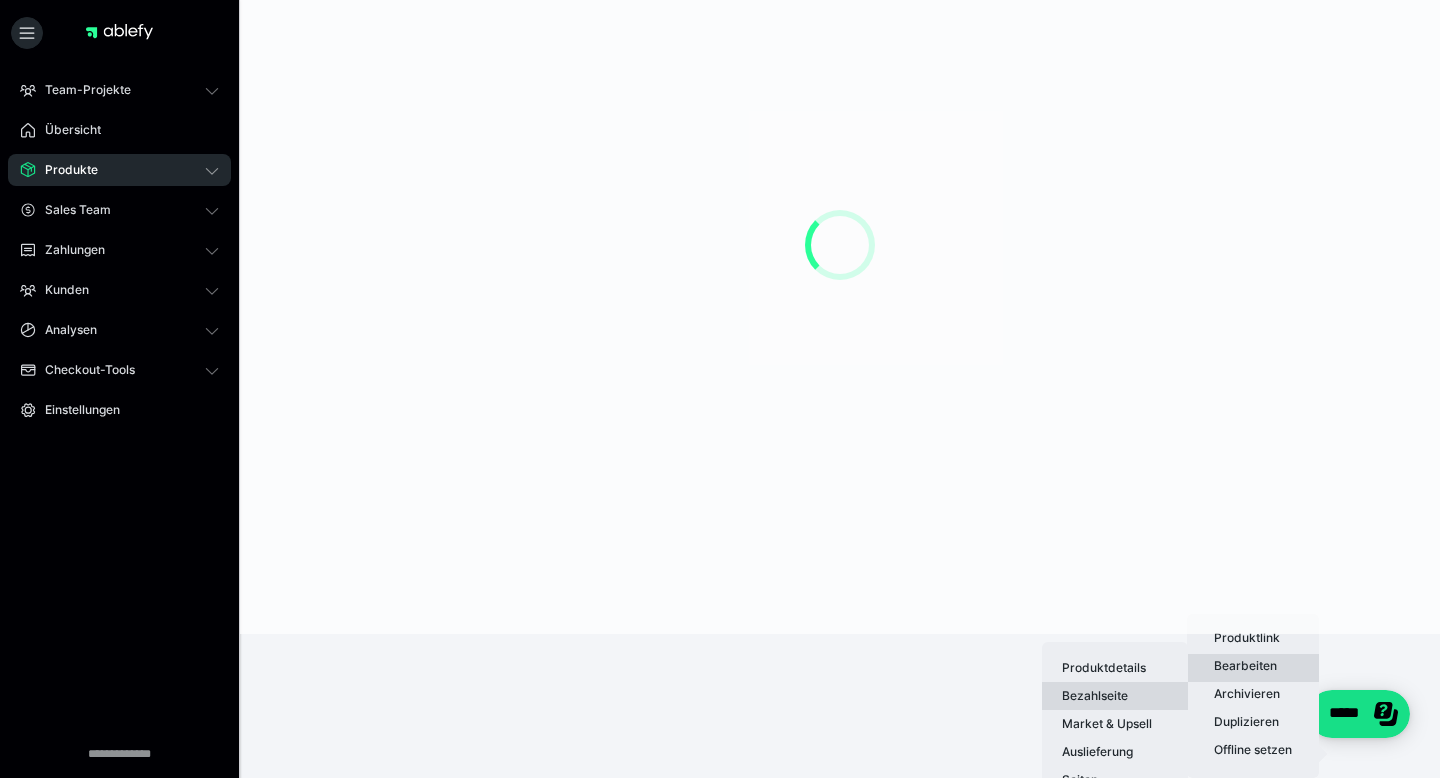 scroll, scrollTop: 0, scrollLeft: 0, axis: both 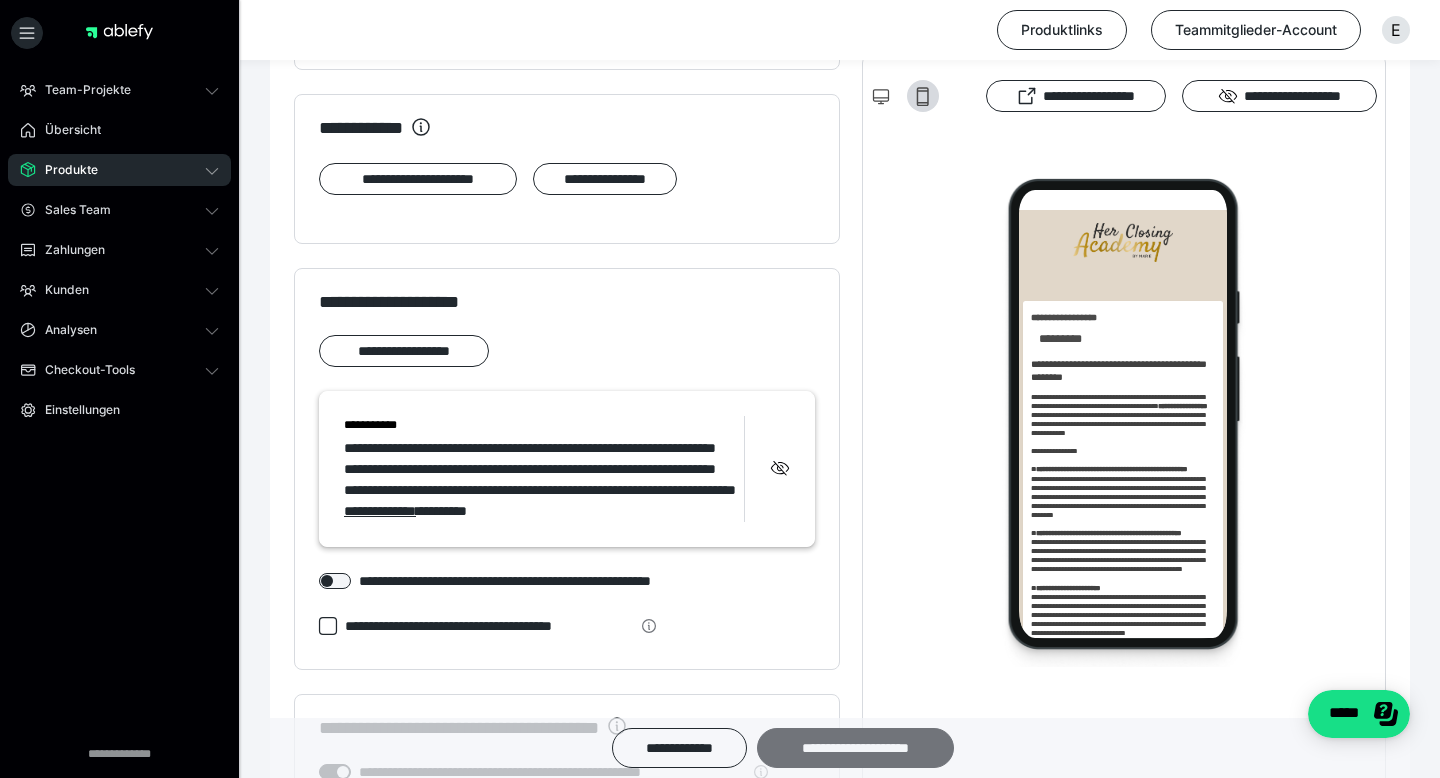 click on "**********" at bounding box center [855, 748] 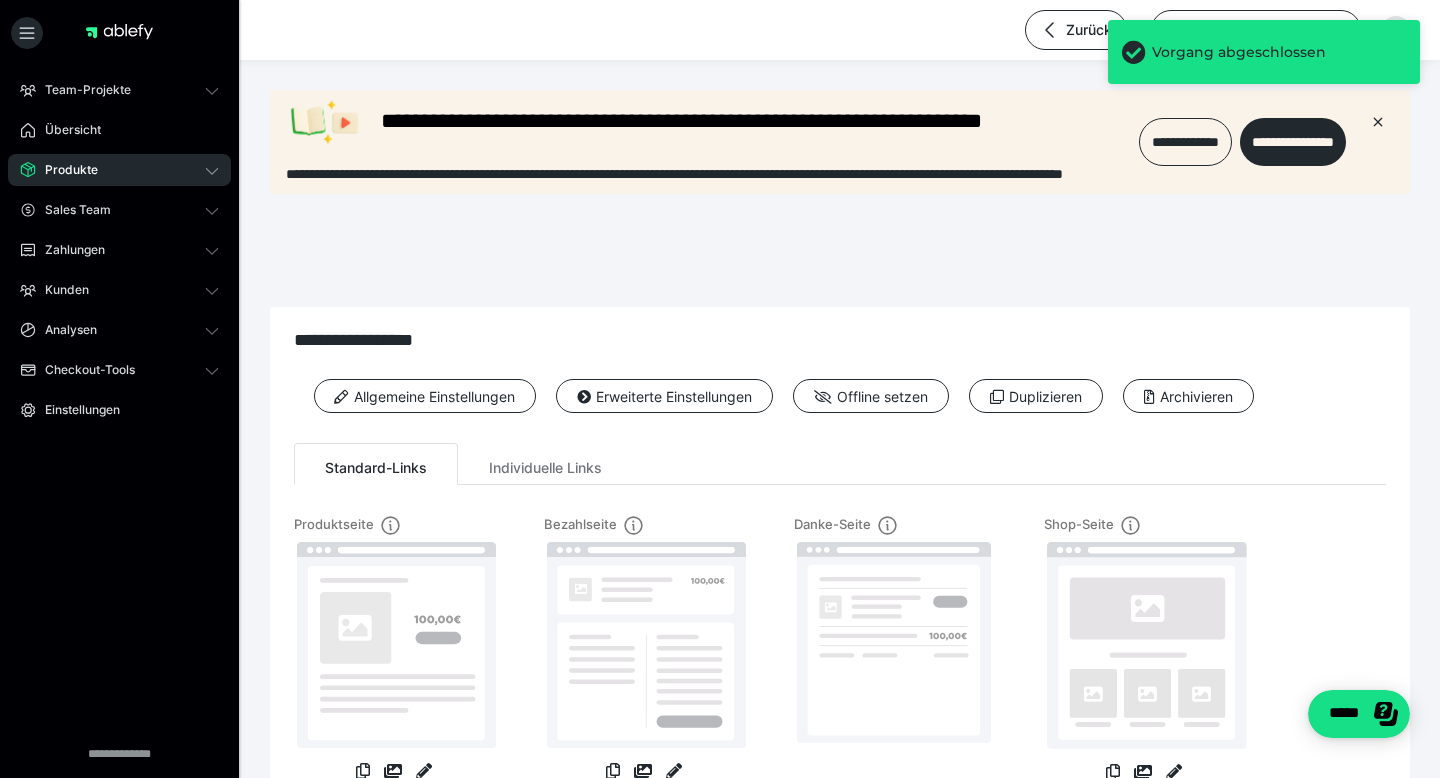 scroll, scrollTop: 0, scrollLeft: 0, axis: both 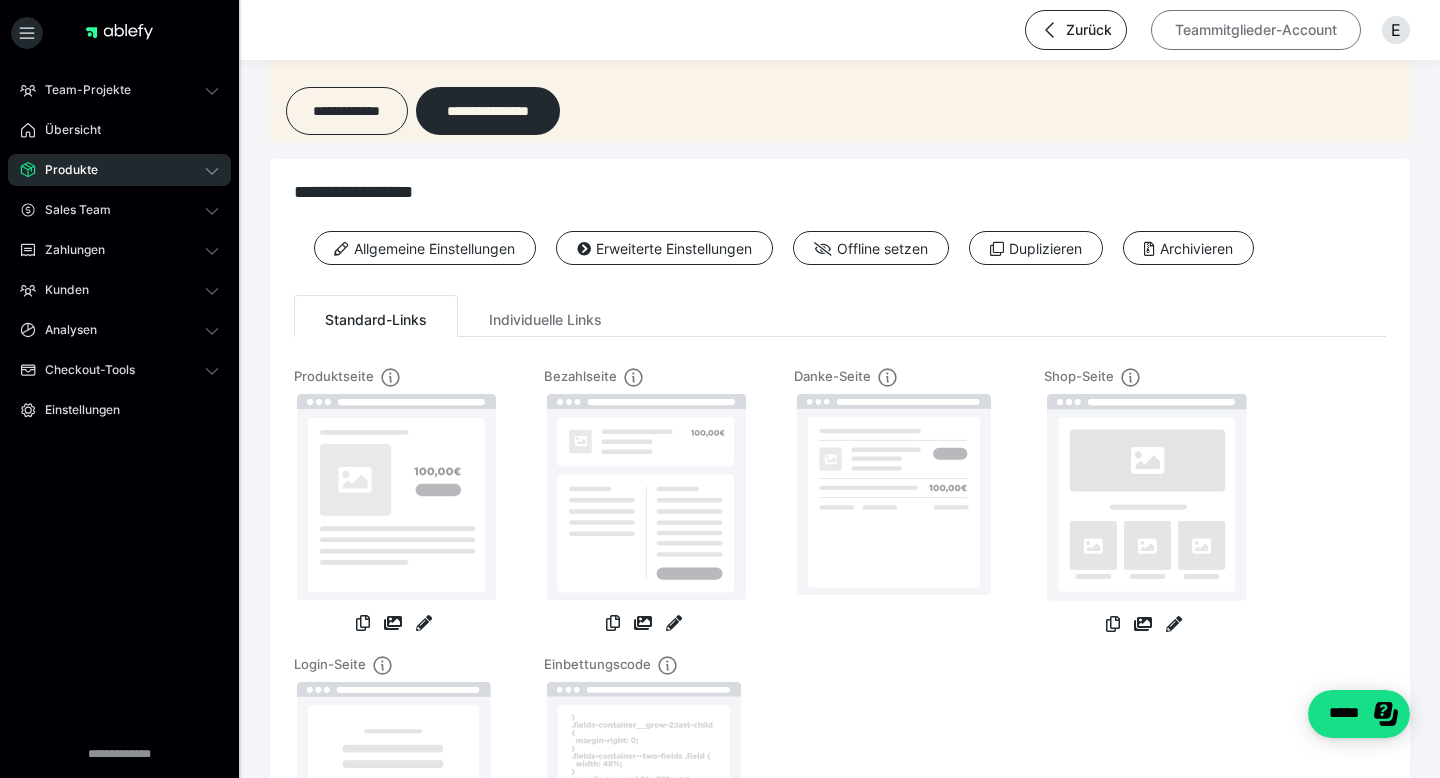 click on "Teammitglieder-Account" at bounding box center (1256, 30) 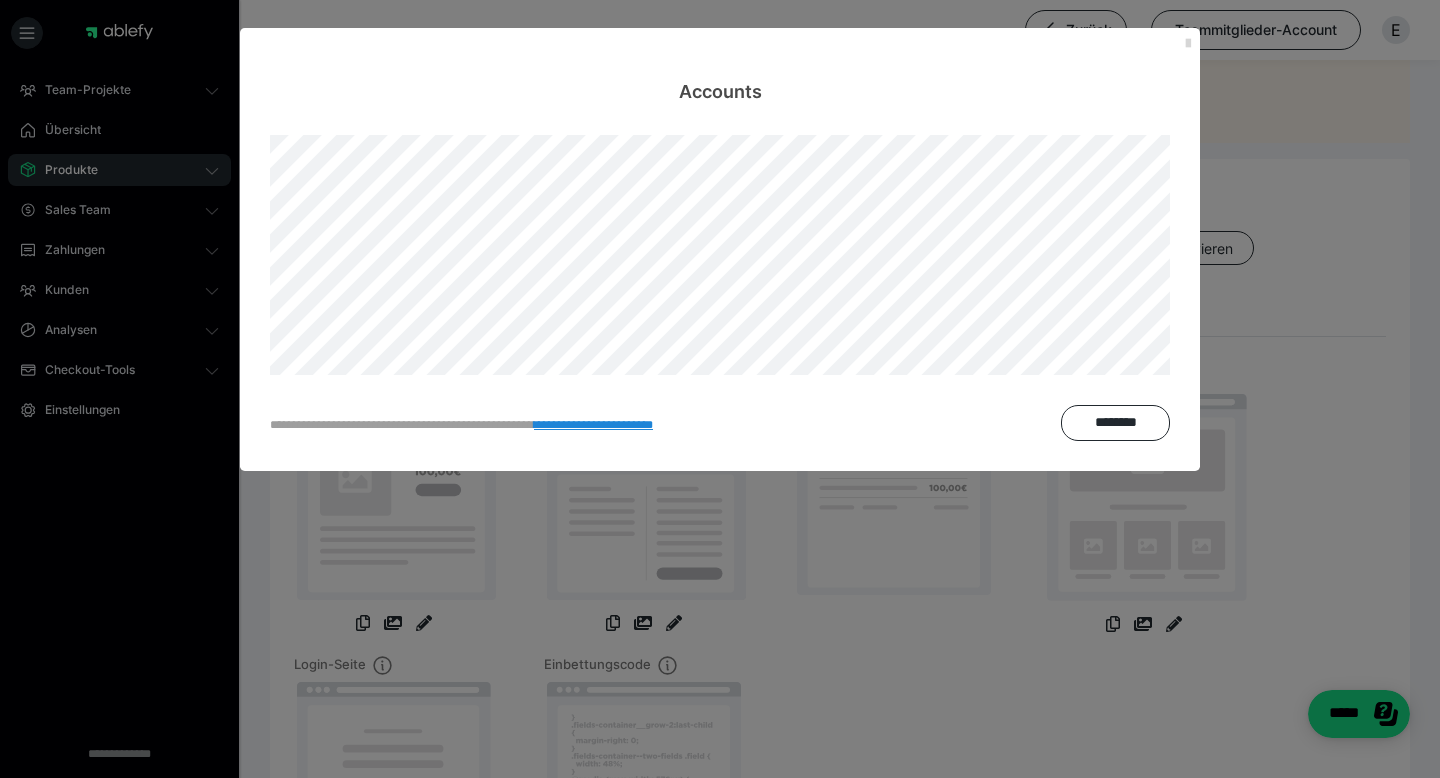 click at bounding box center [1188, 44] 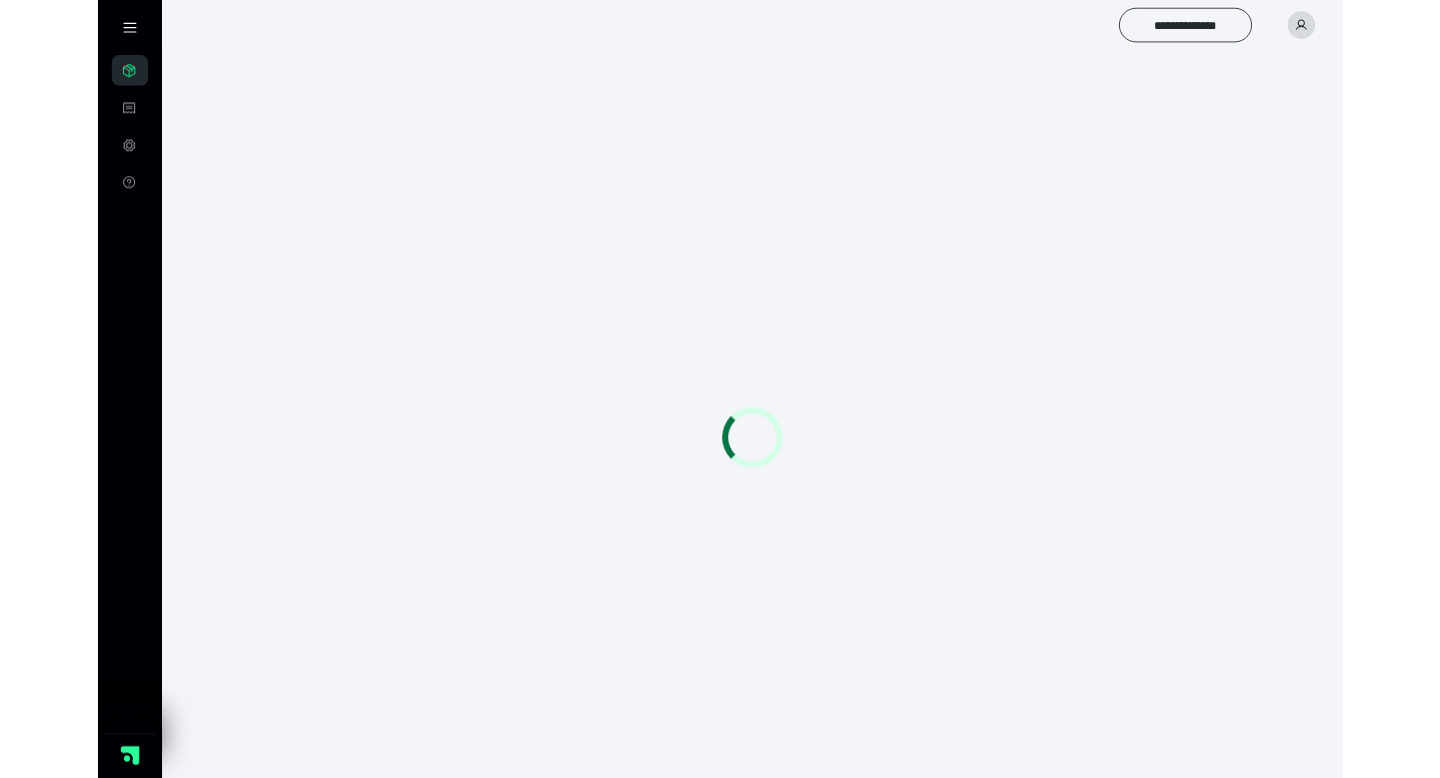scroll, scrollTop: 0, scrollLeft: 0, axis: both 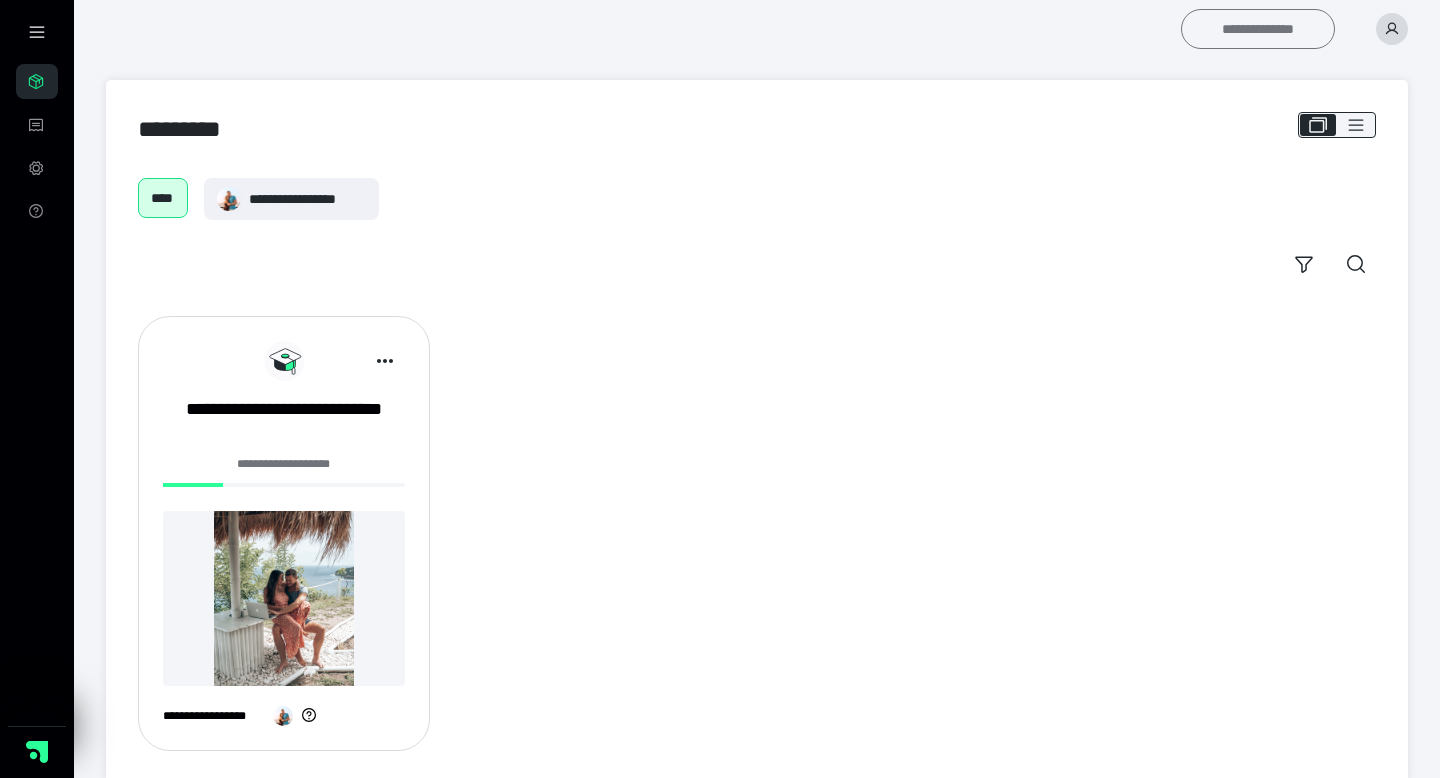 click on "**********" at bounding box center [1258, 29] 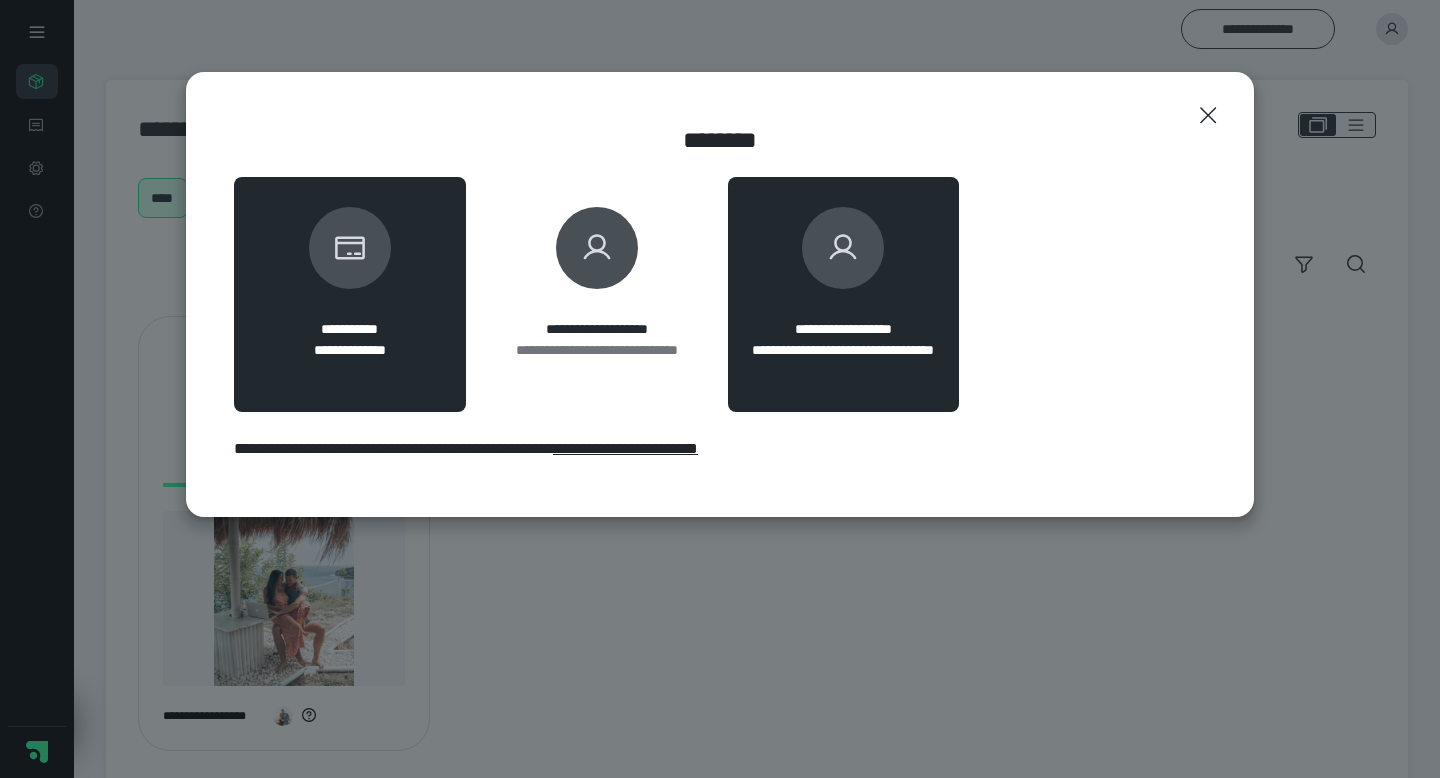 click on "**********" at bounding box center [844, 294] 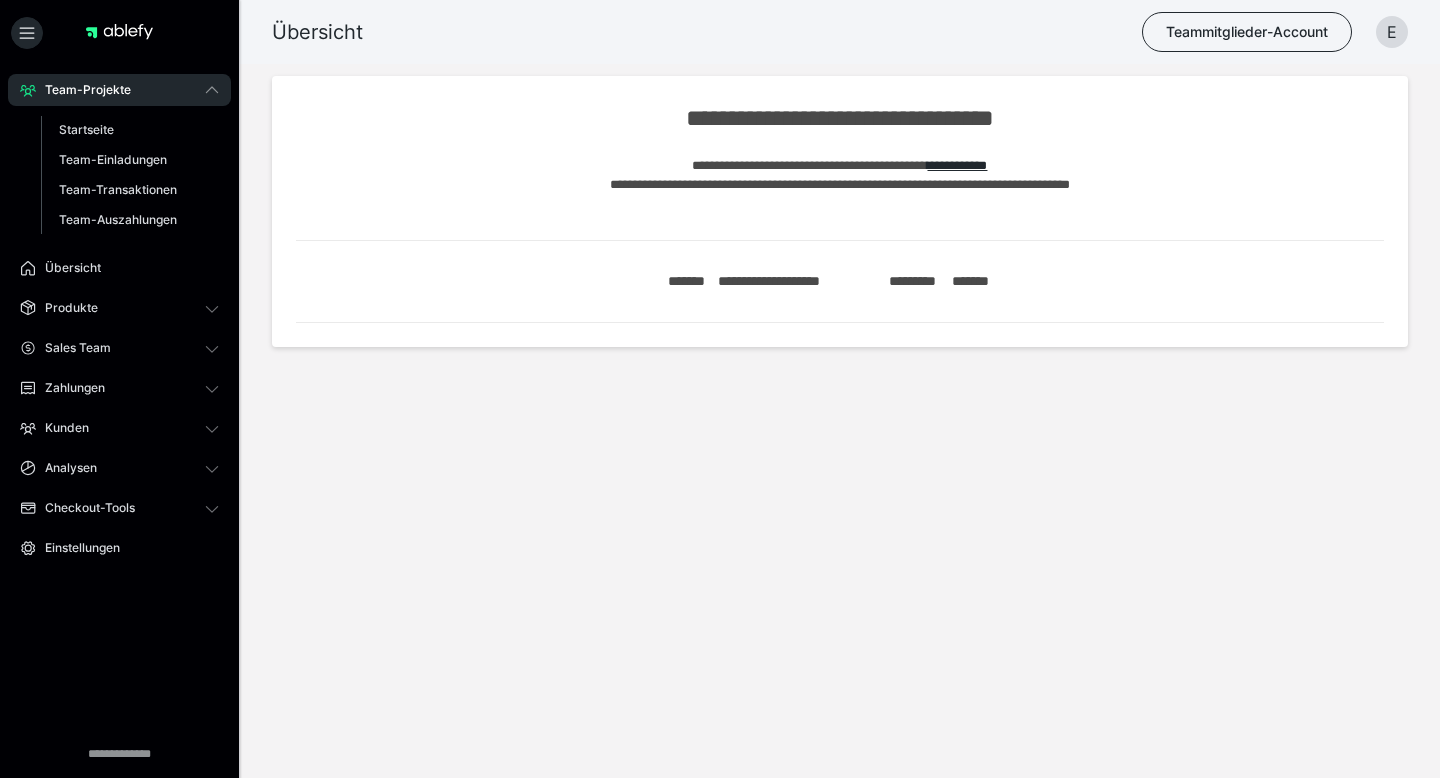 scroll, scrollTop: 0, scrollLeft: 0, axis: both 